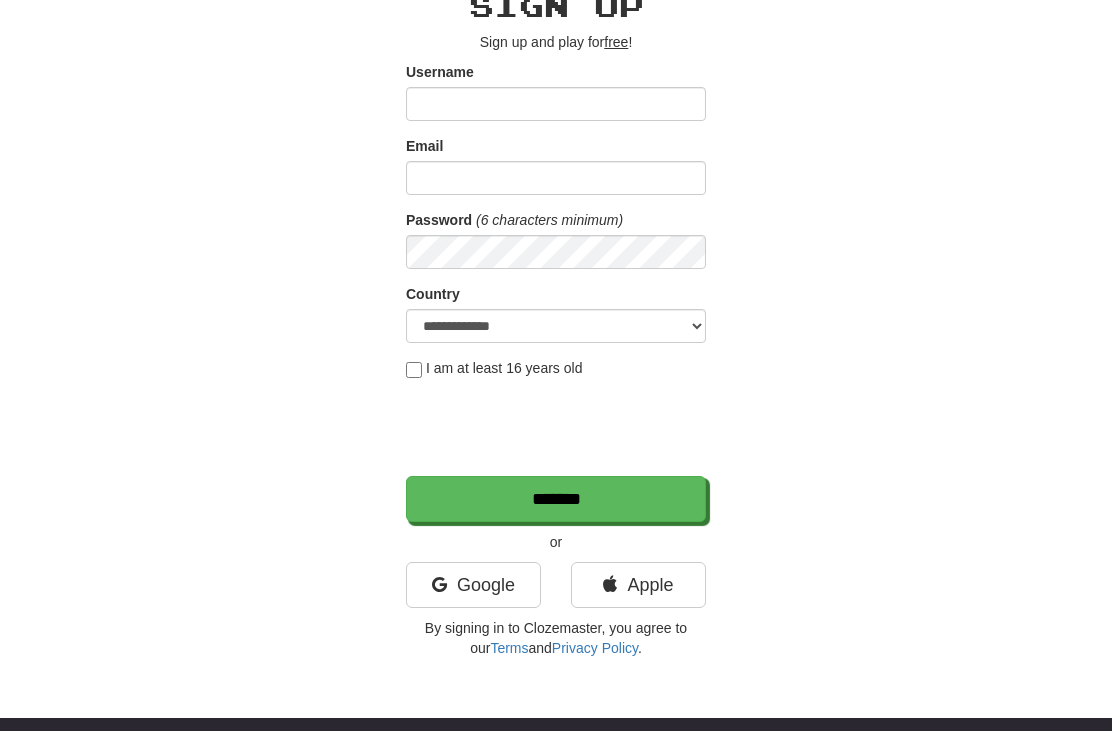 scroll, scrollTop: 103, scrollLeft: 0, axis: vertical 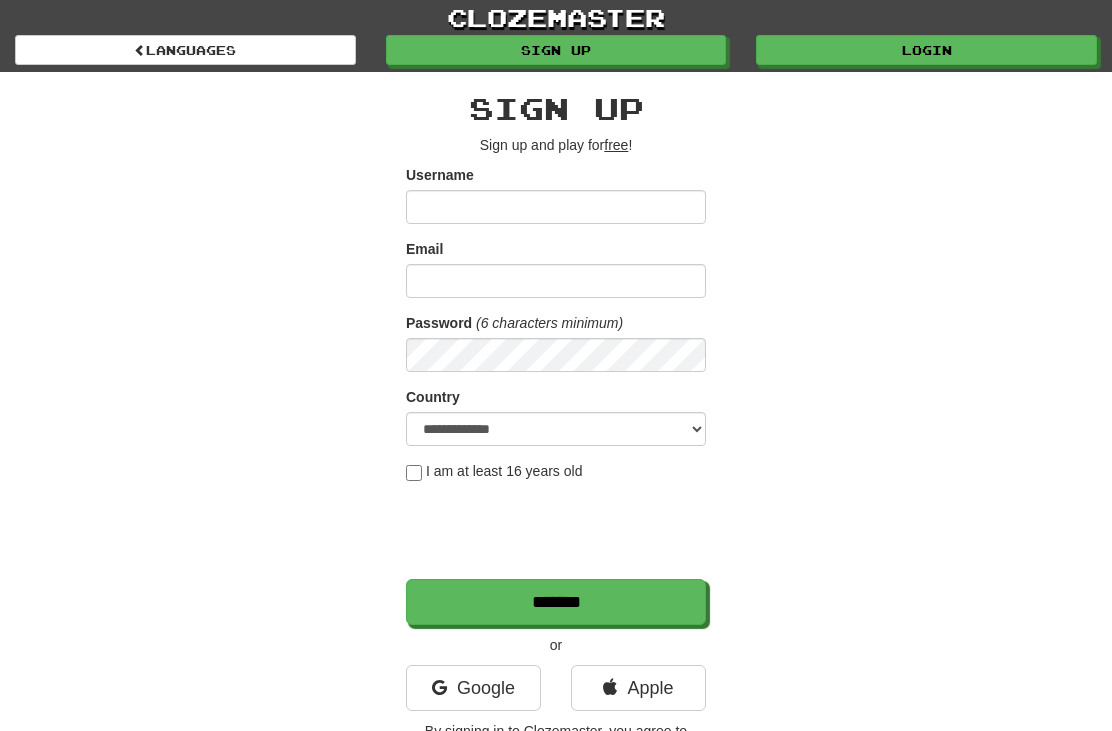 click on "Login" at bounding box center (926, 50) 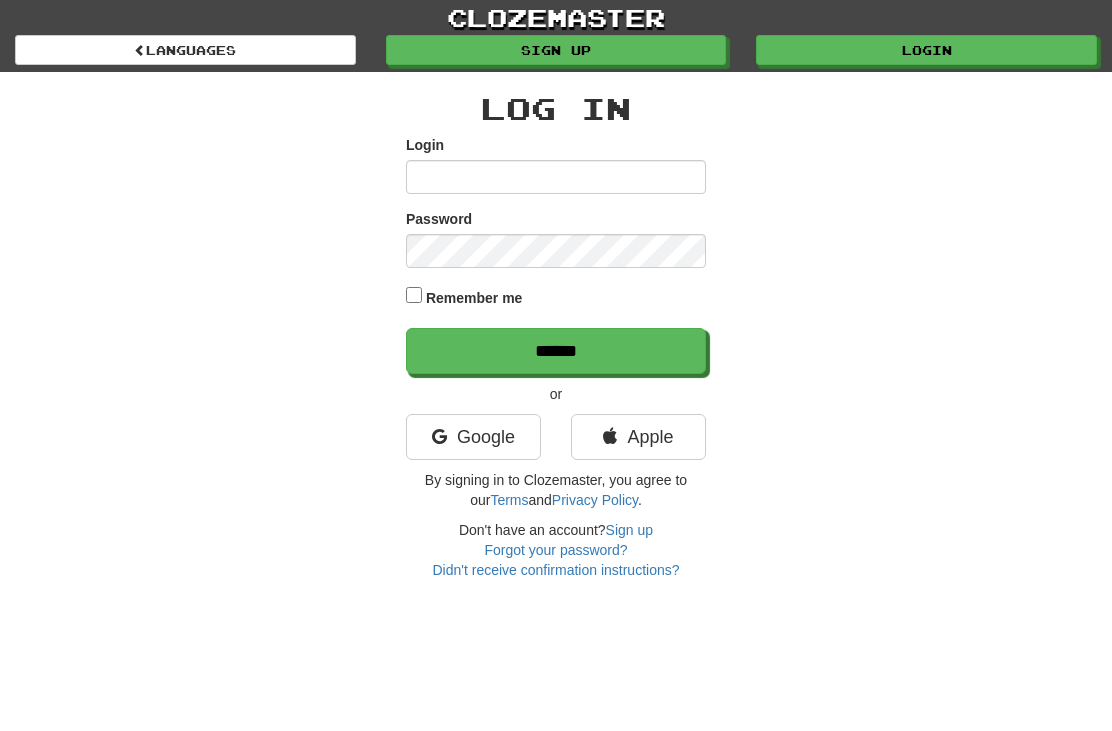 scroll, scrollTop: 0, scrollLeft: 0, axis: both 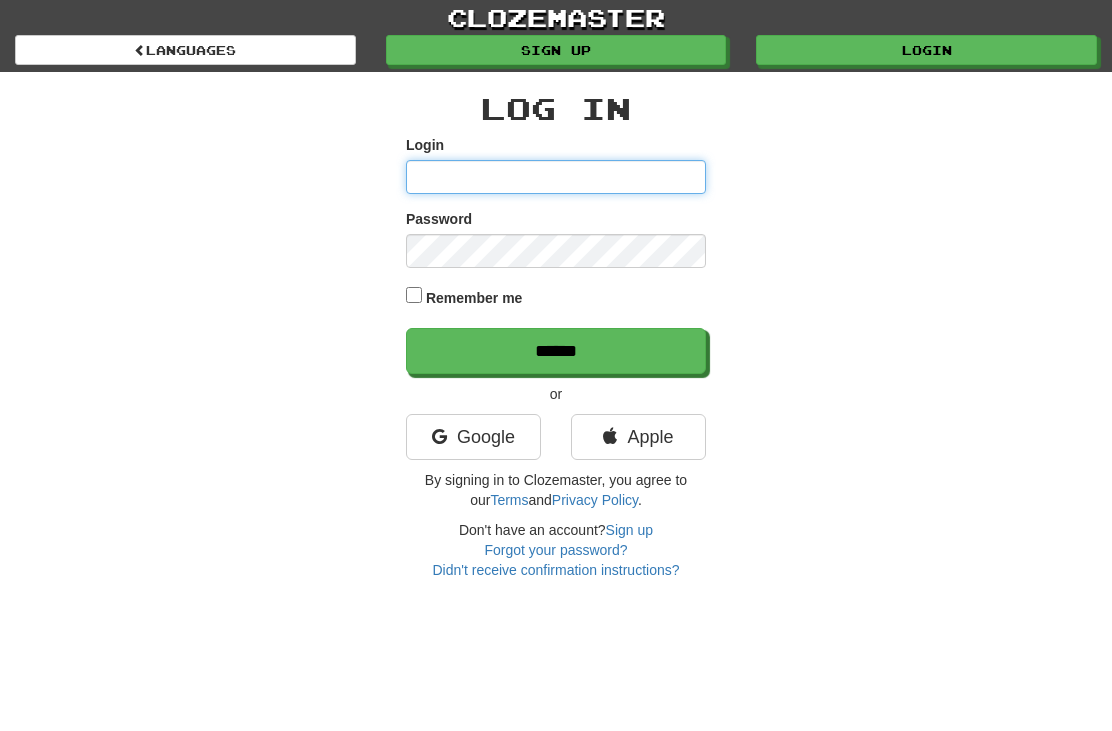 type on "**********" 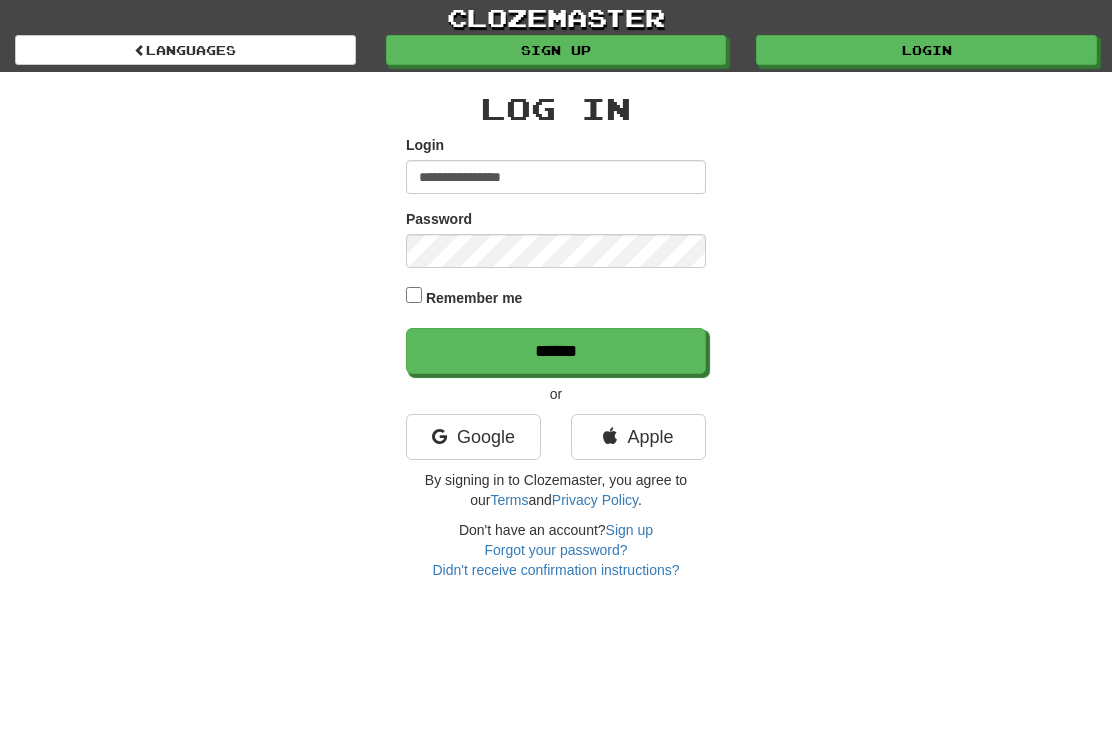 click on "******" at bounding box center (556, 351) 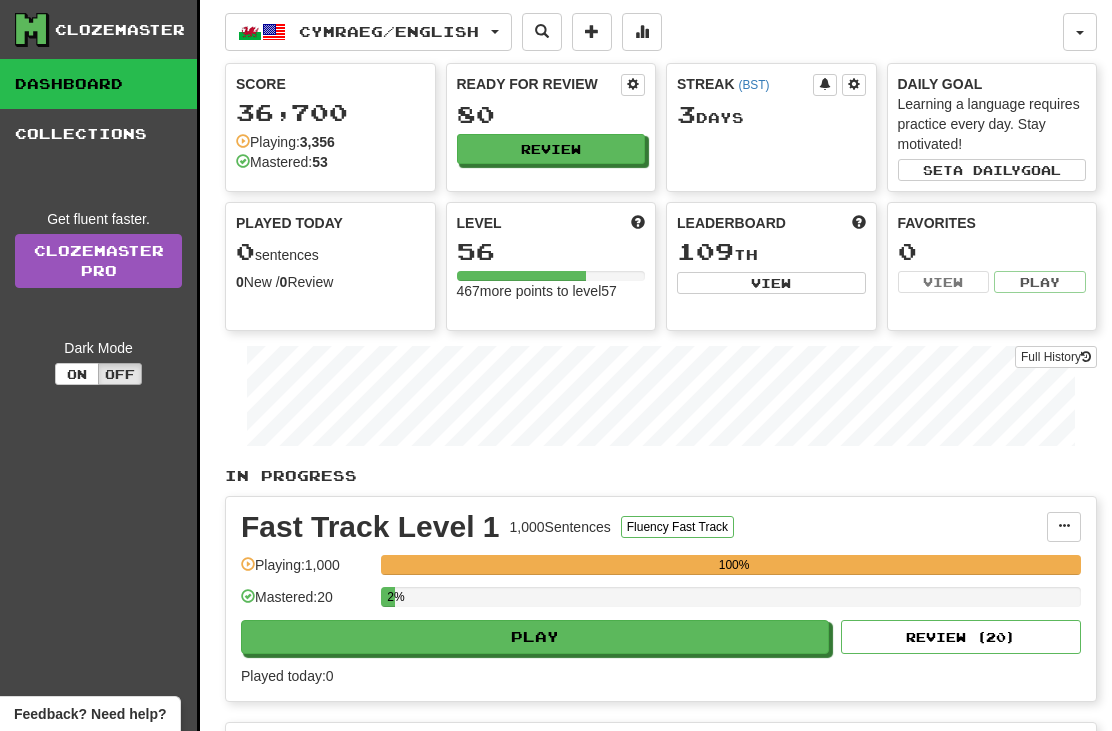 scroll, scrollTop: 0, scrollLeft: 0, axis: both 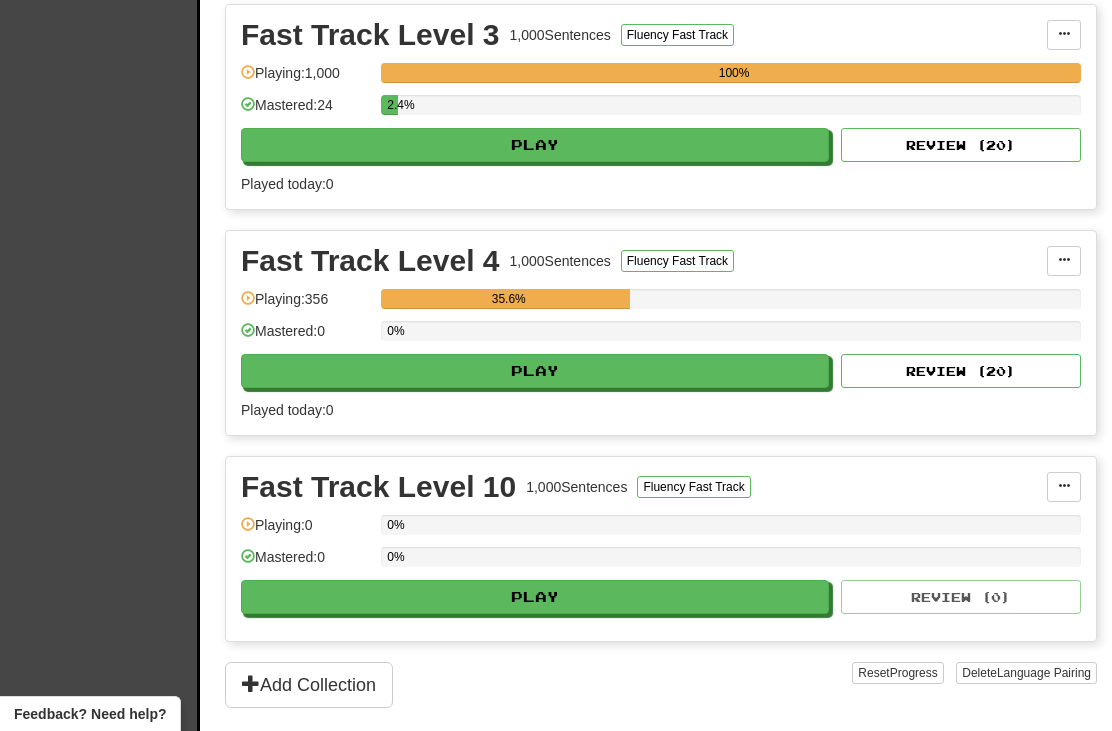 click on "Play" at bounding box center (535, 371) 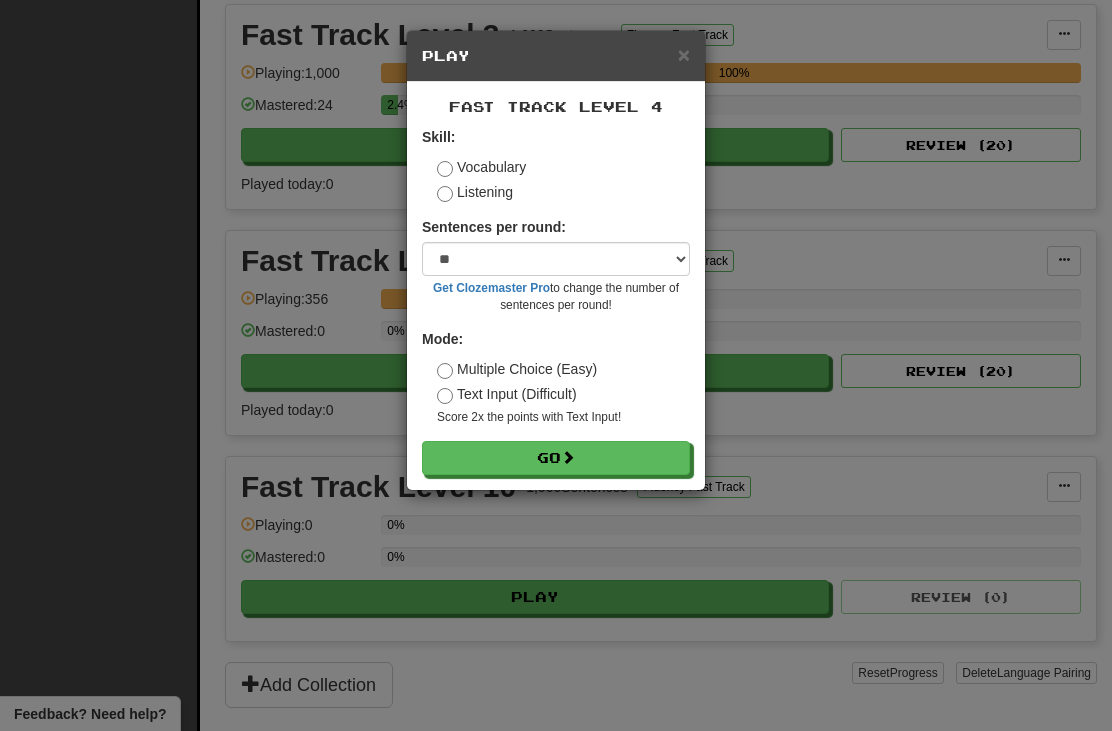 scroll, scrollTop: 941, scrollLeft: 0, axis: vertical 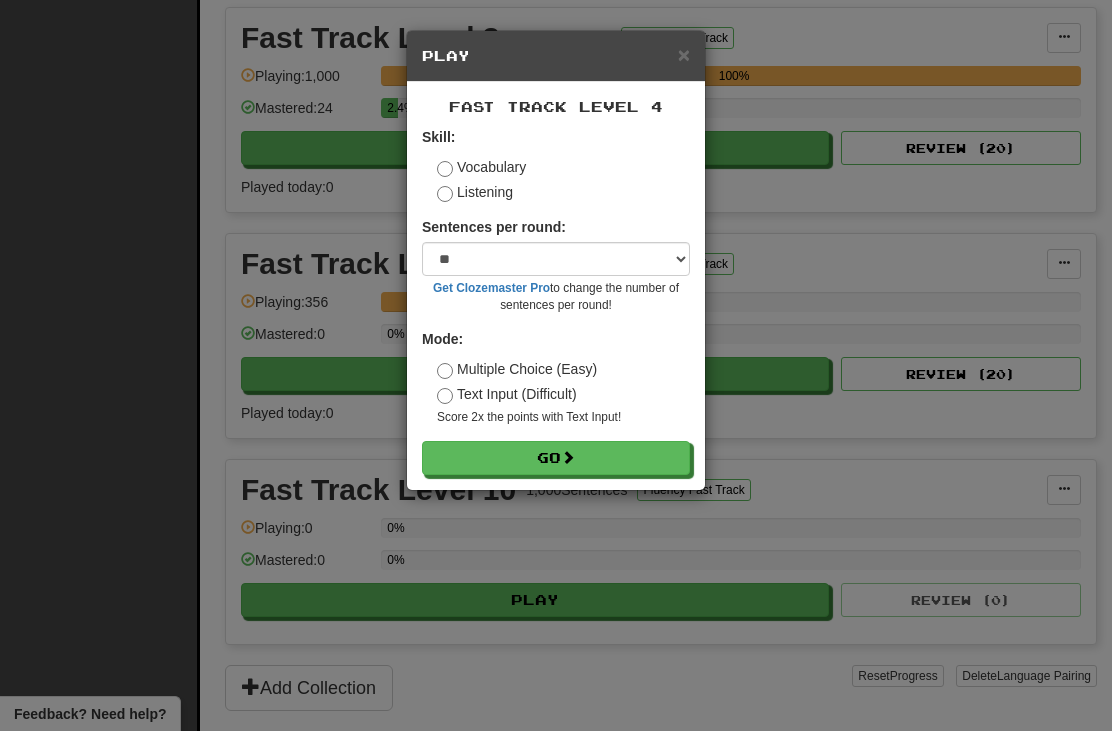 click on "Go" at bounding box center (556, 458) 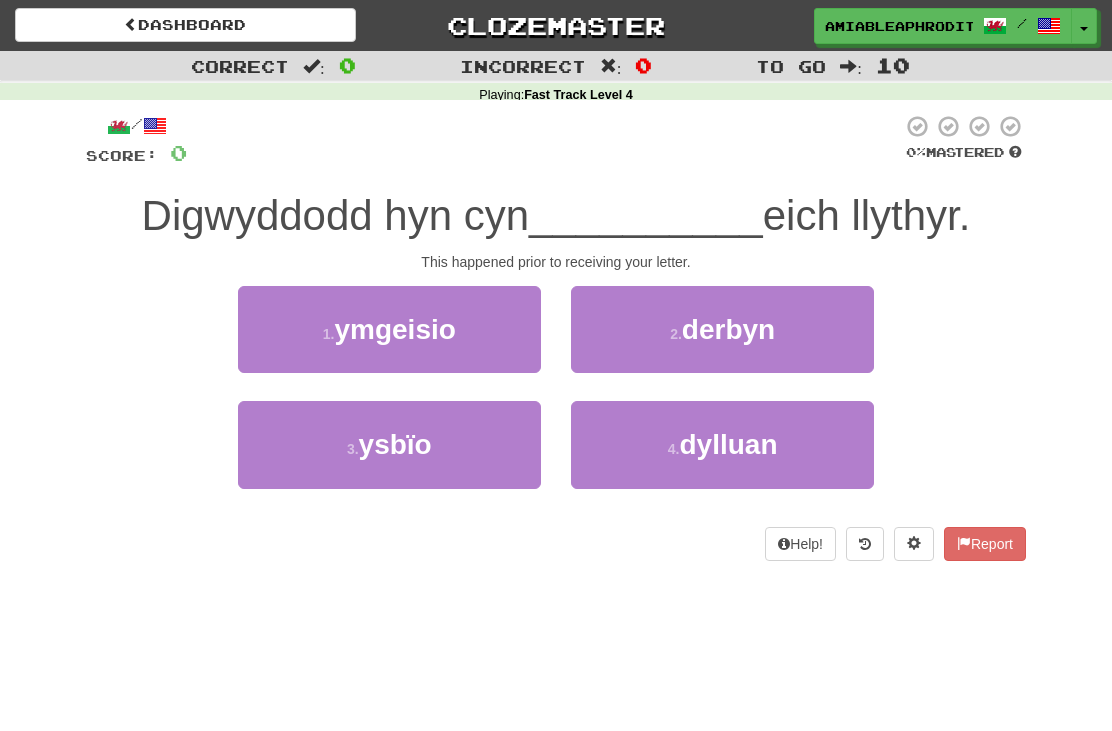 scroll, scrollTop: 0, scrollLeft: 0, axis: both 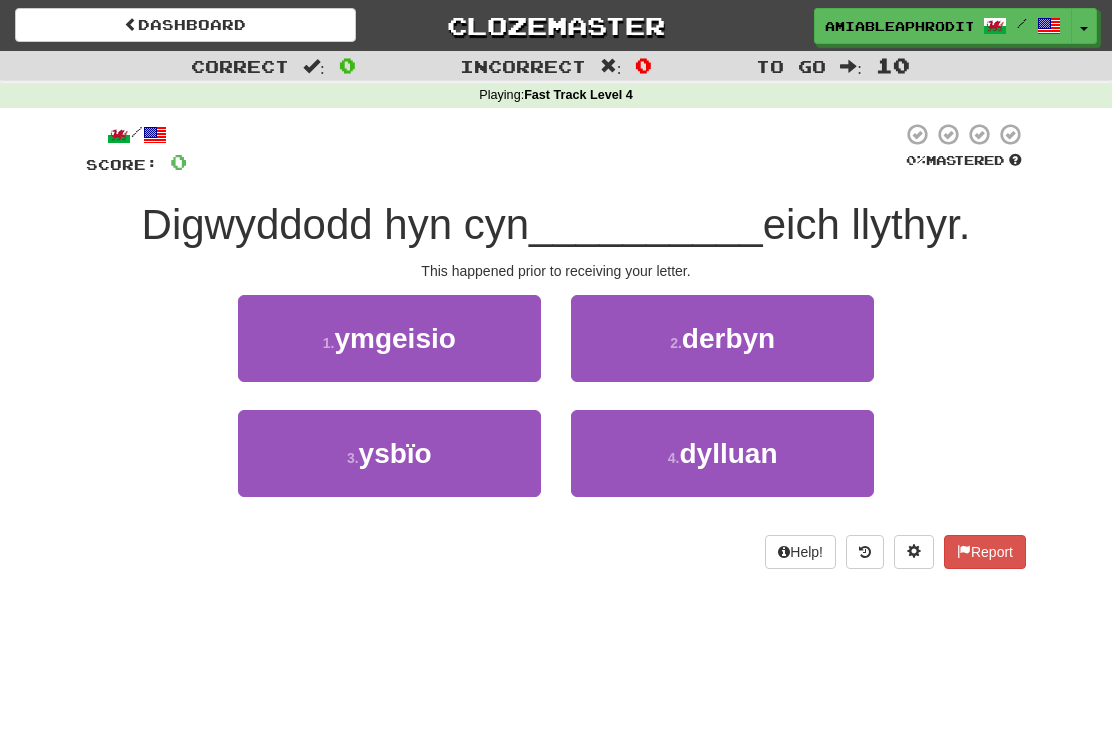 click on "ymgeisio" at bounding box center (394, 338) 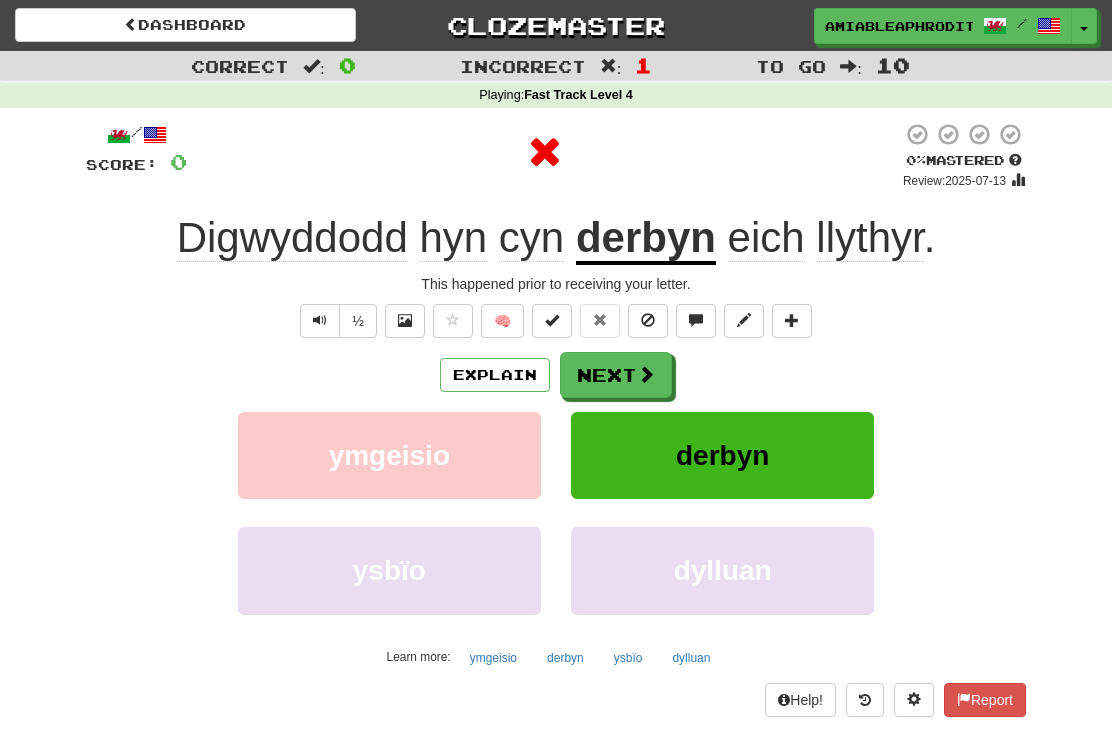 click on "Next" at bounding box center [616, 375] 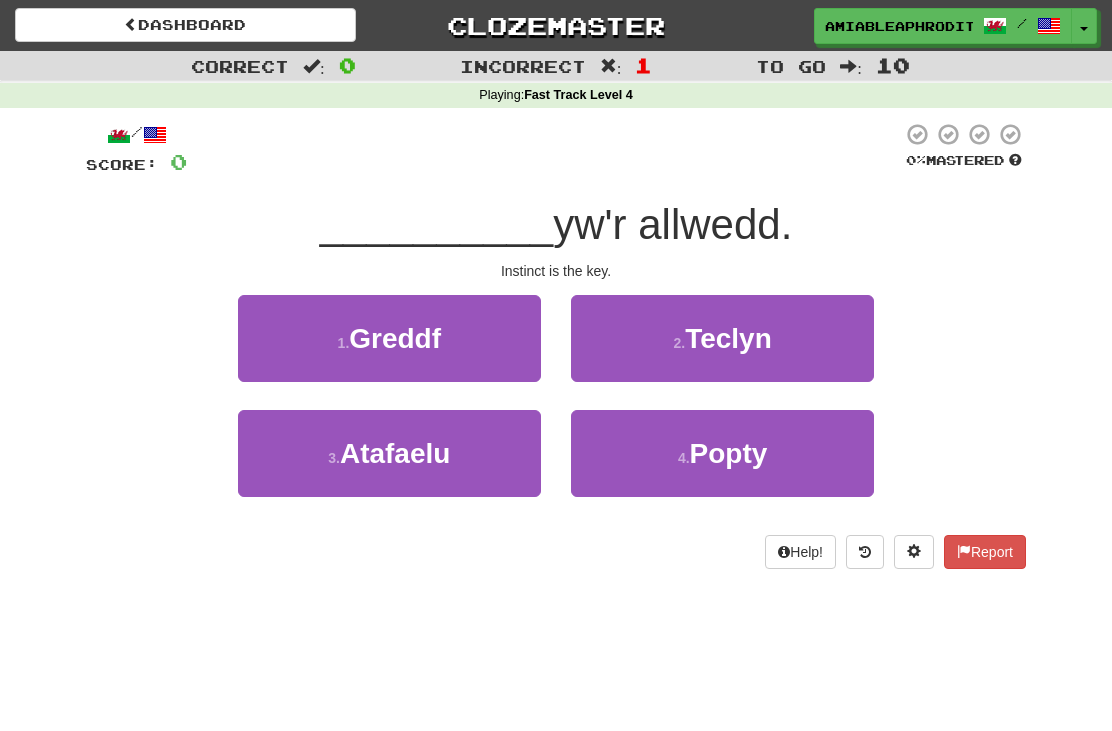 click on "3 .  Atafaelu" at bounding box center (389, 453) 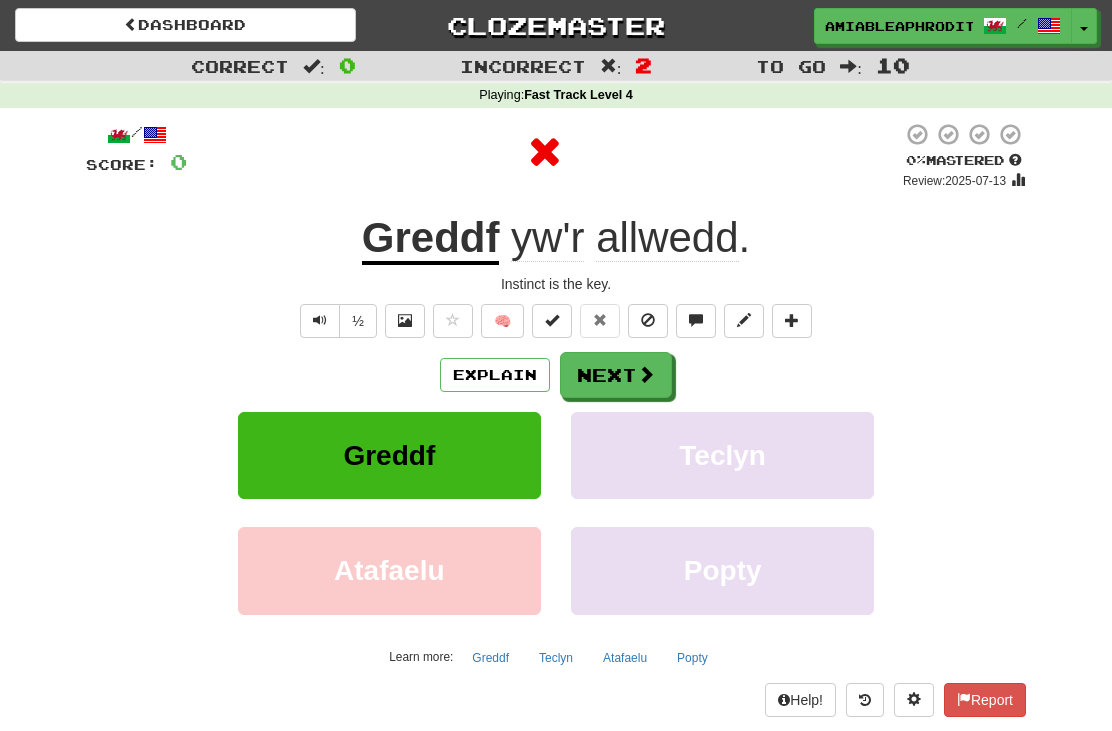click on "Next" at bounding box center [616, 375] 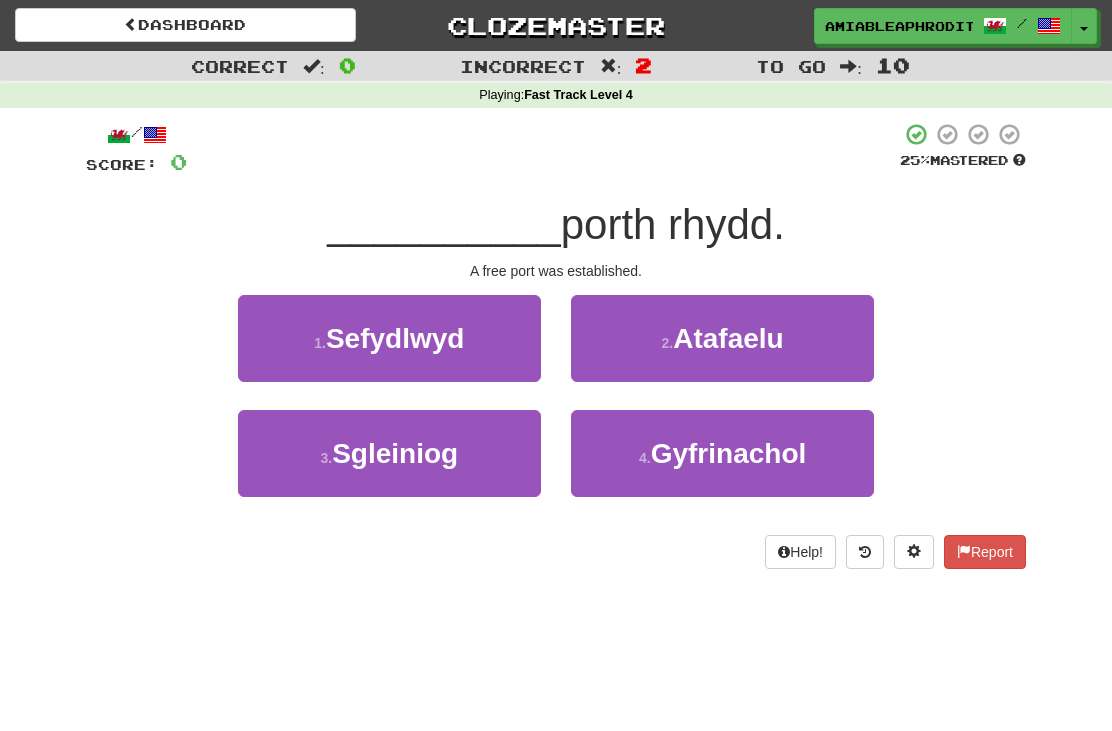 click on "Sefydlwyd" at bounding box center (395, 338) 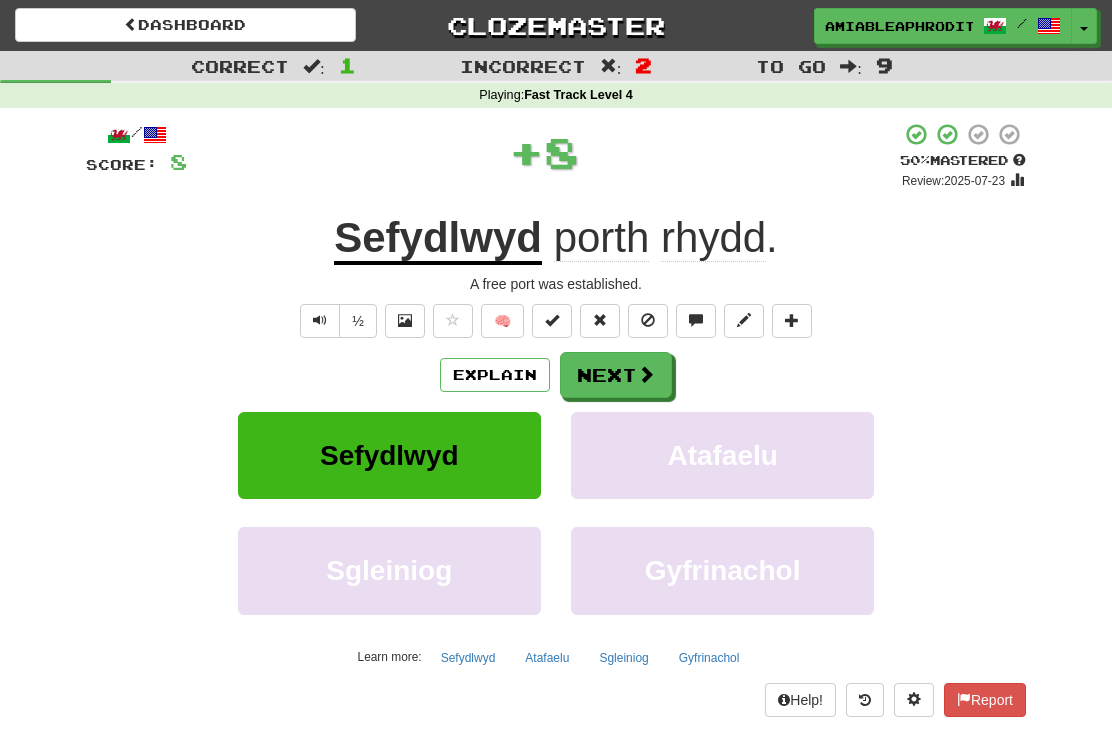 click on "Next" at bounding box center [616, 375] 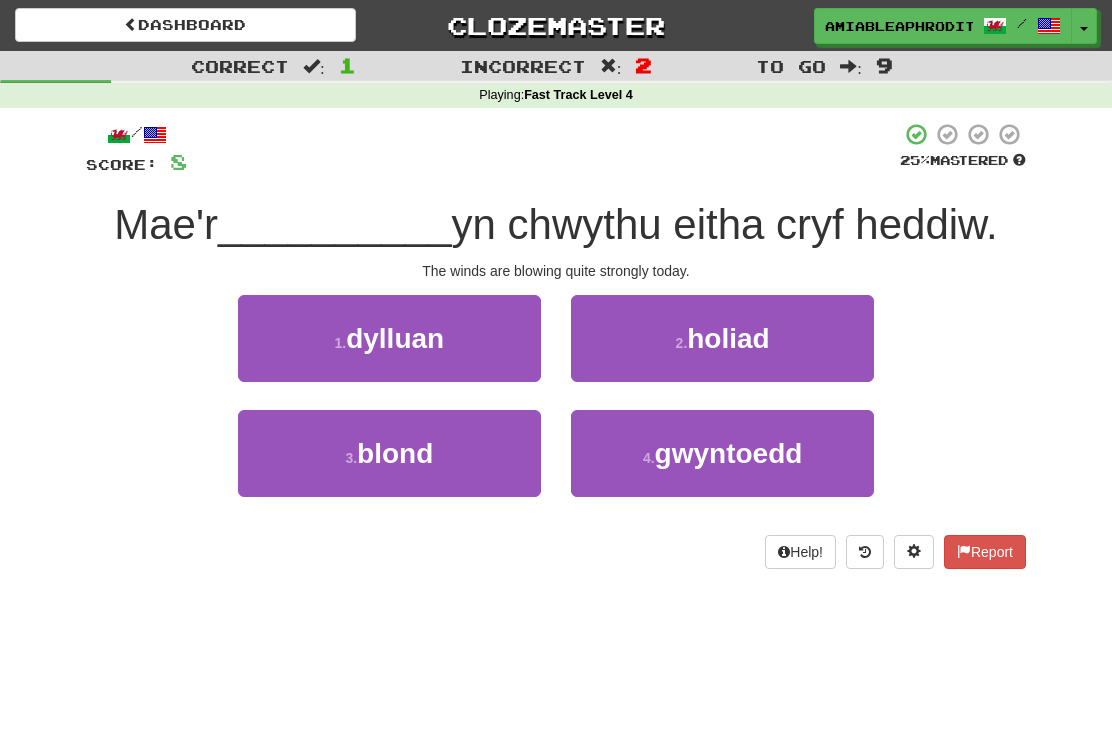click on "4 .  gwyntoedd" at bounding box center [722, 453] 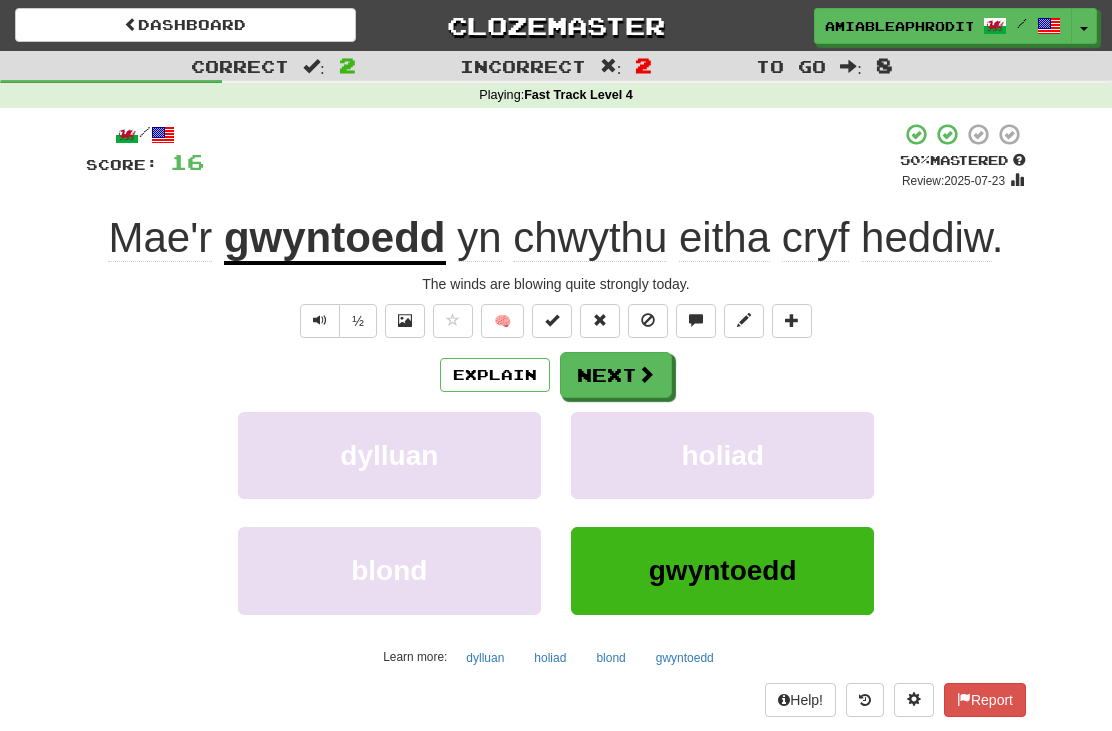click on "Next" at bounding box center (616, 375) 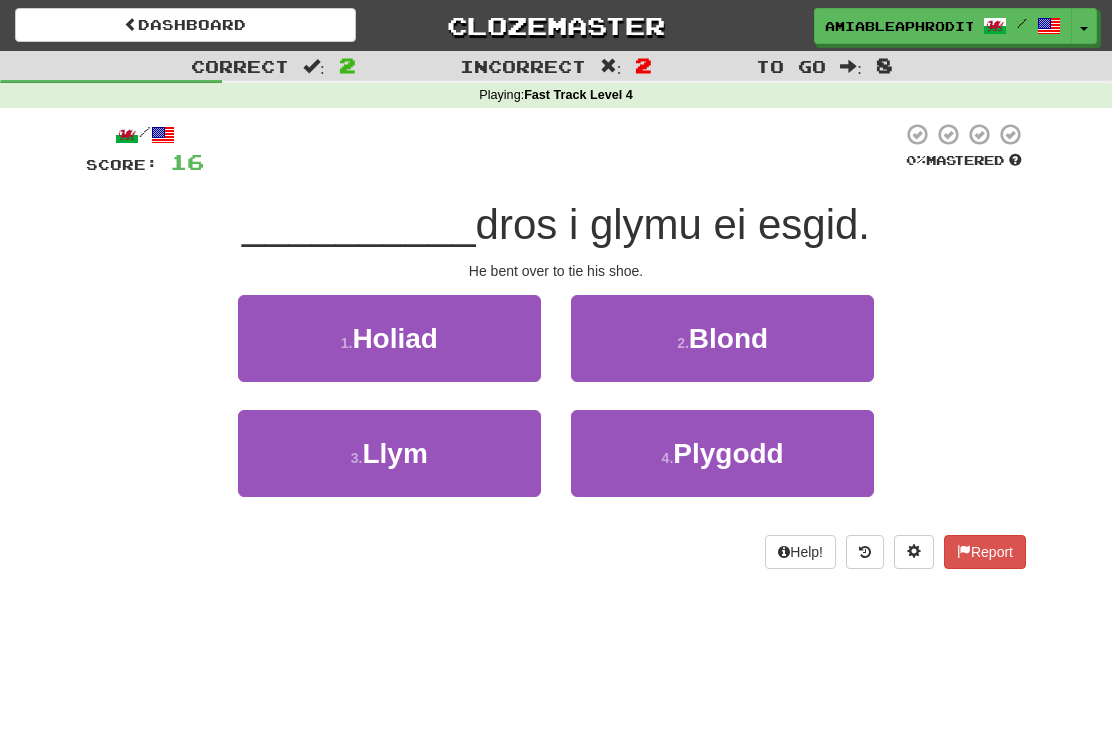 click on "1 .  Holiad" at bounding box center [389, 338] 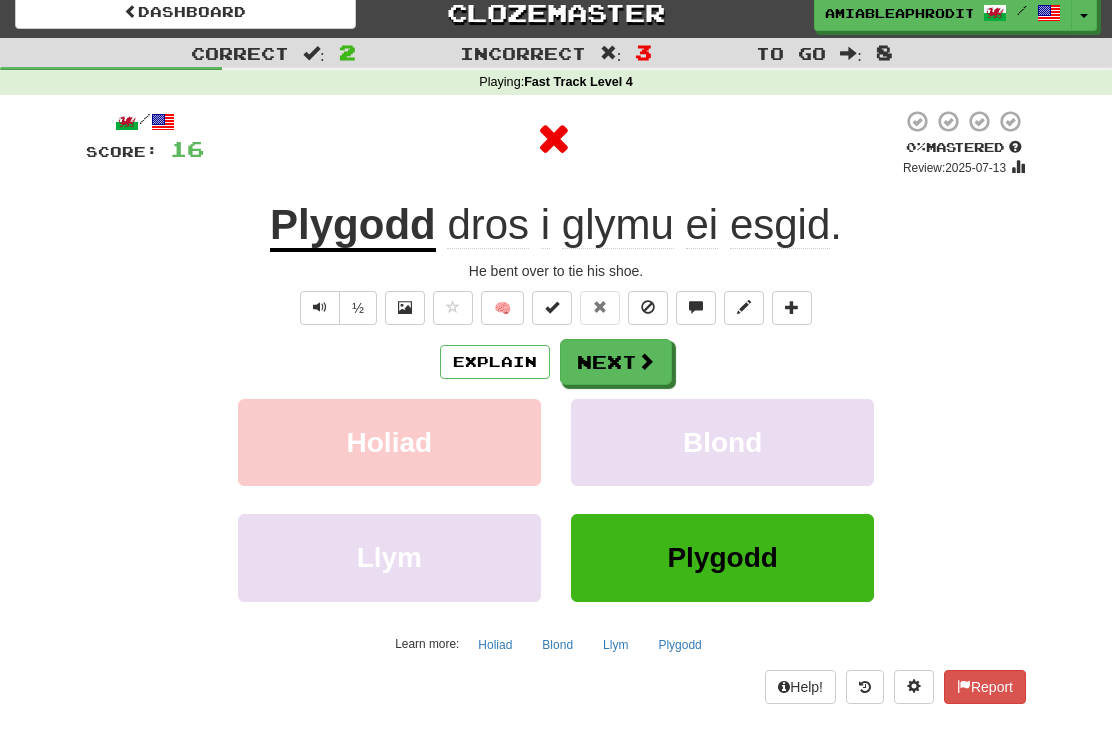 scroll, scrollTop: 13, scrollLeft: 0, axis: vertical 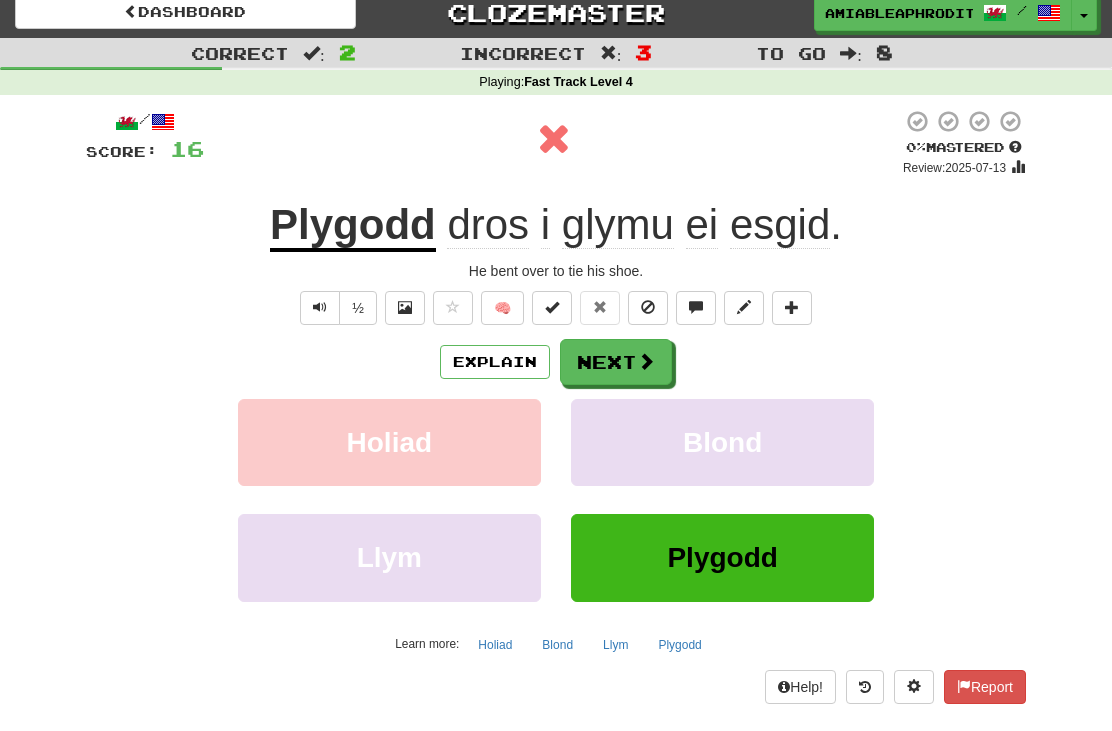 click on "Next" at bounding box center (616, 362) 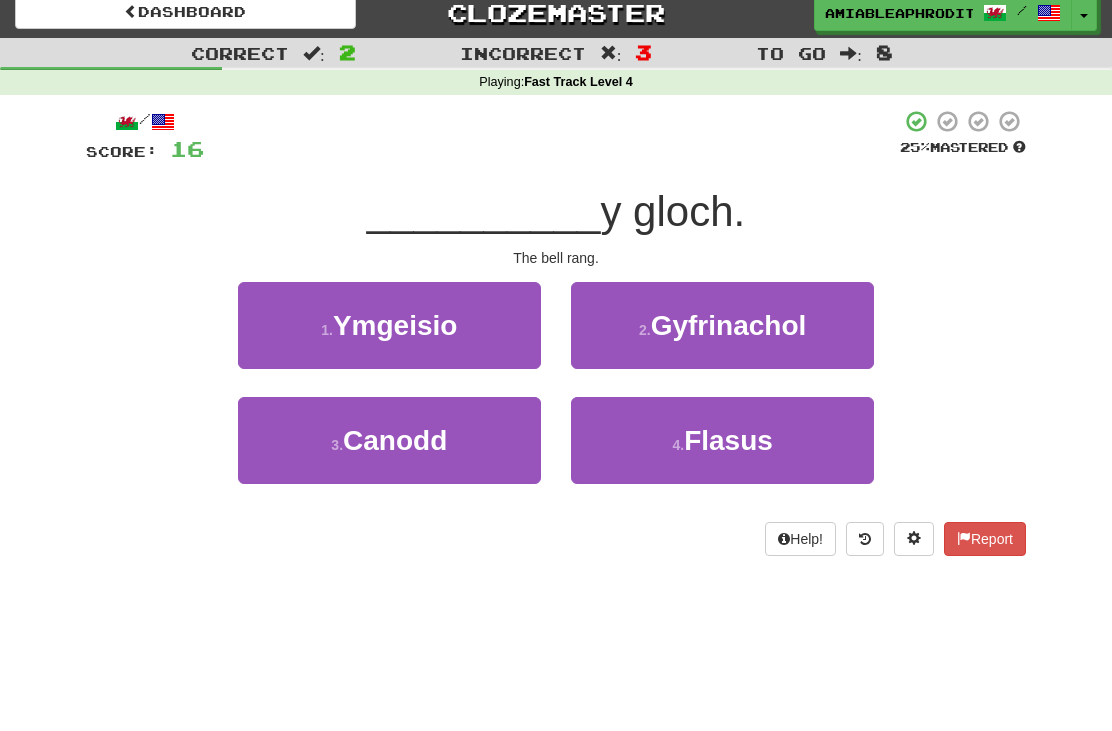 click on "2 .  Gyfrinachol" at bounding box center [722, 325] 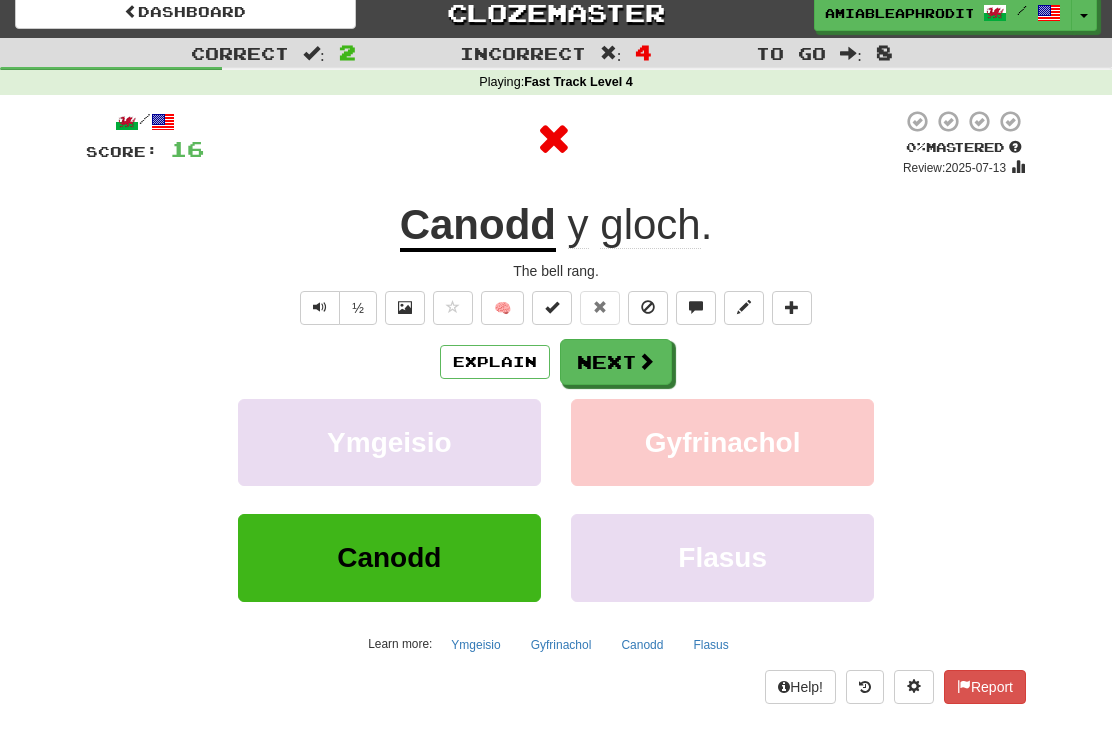 click on "Next" at bounding box center (616, 362) 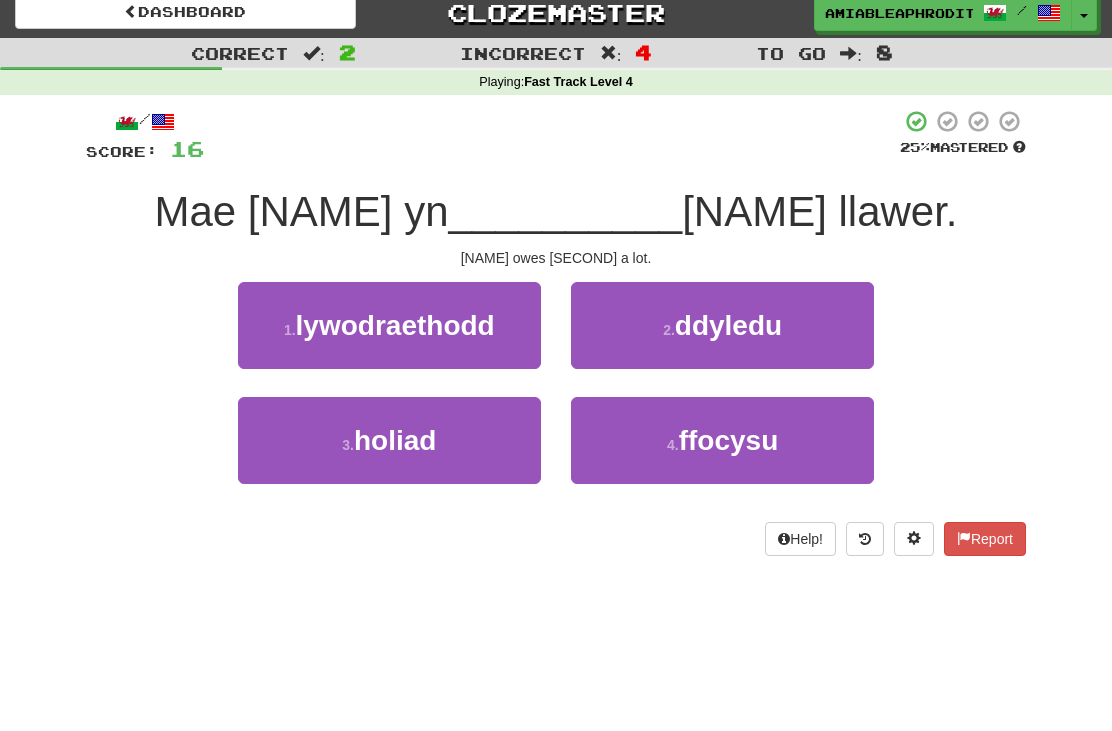 click on "4 .  ffocysu" at bounding box center (722, 440) 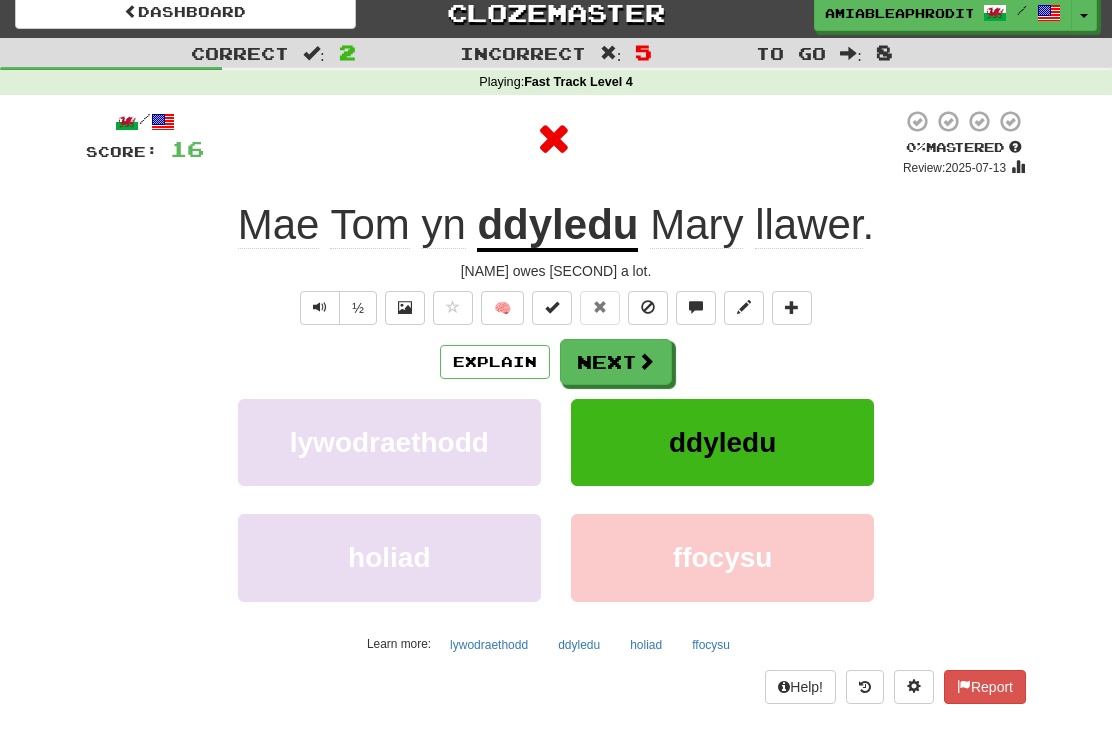 click on "Next" at bounding box center [616, 362] 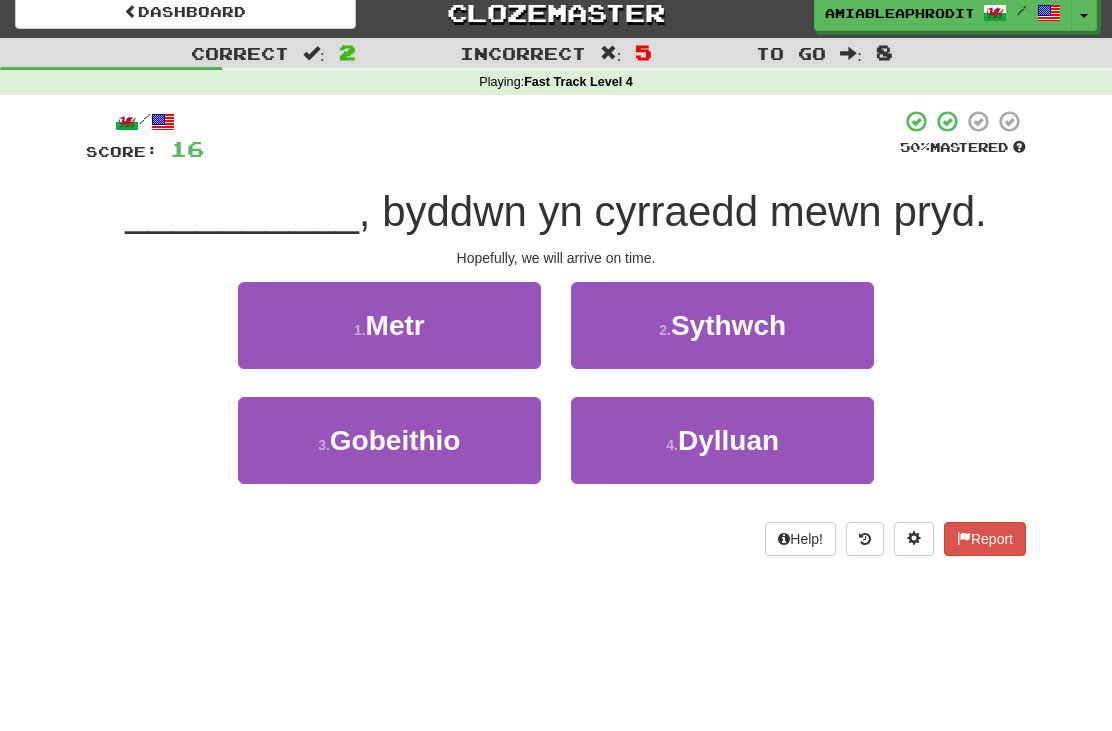 click on "3 .  Gobeithio" at bounding box center (389, 440) 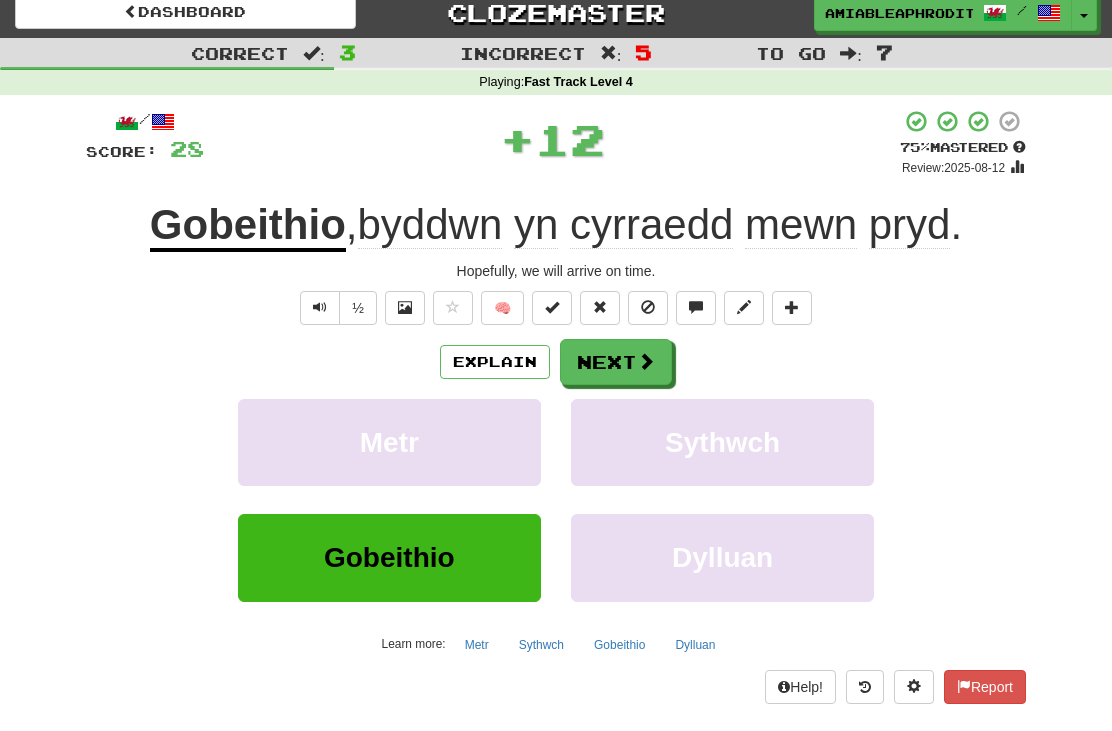 click at bounding box center (646, 361) 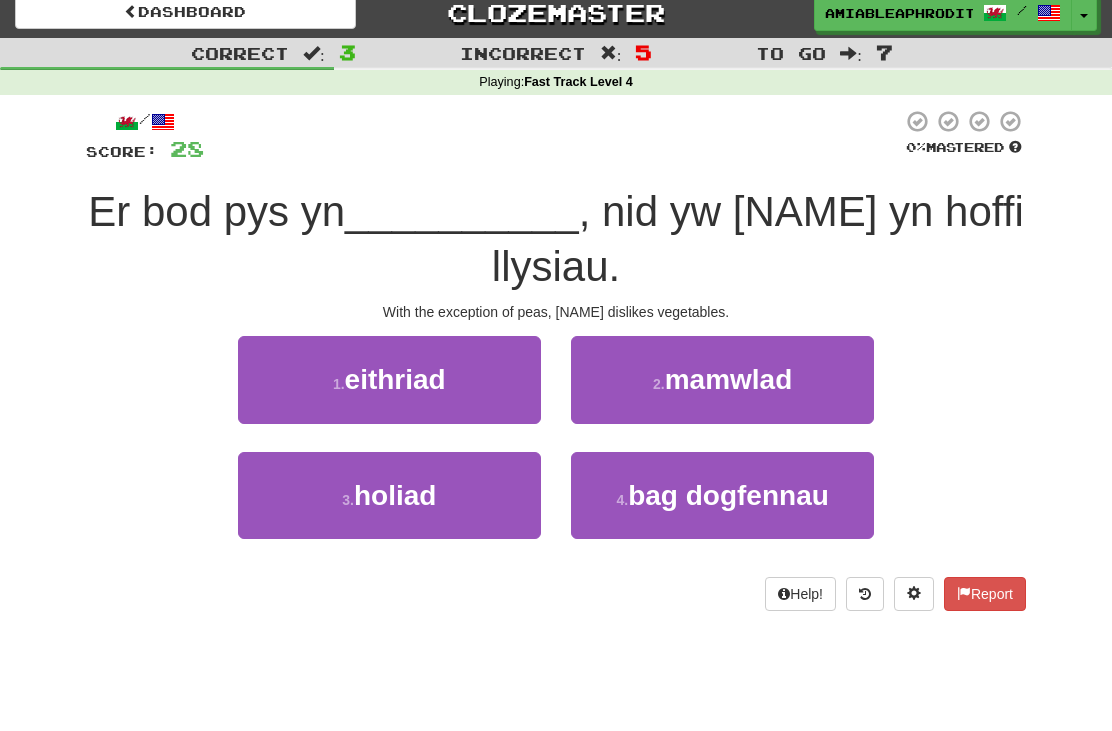 click on "bag dogfennau" at bounding box center [728, 495] 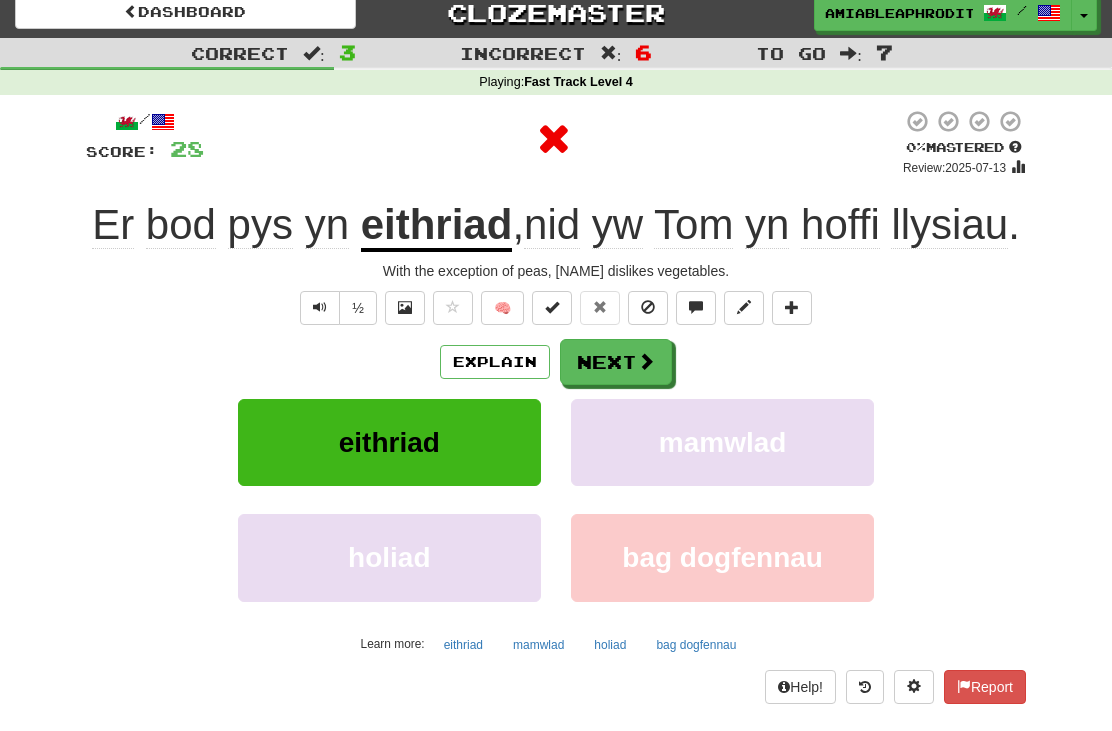 click on "Next" at bounding box center [616, 362] 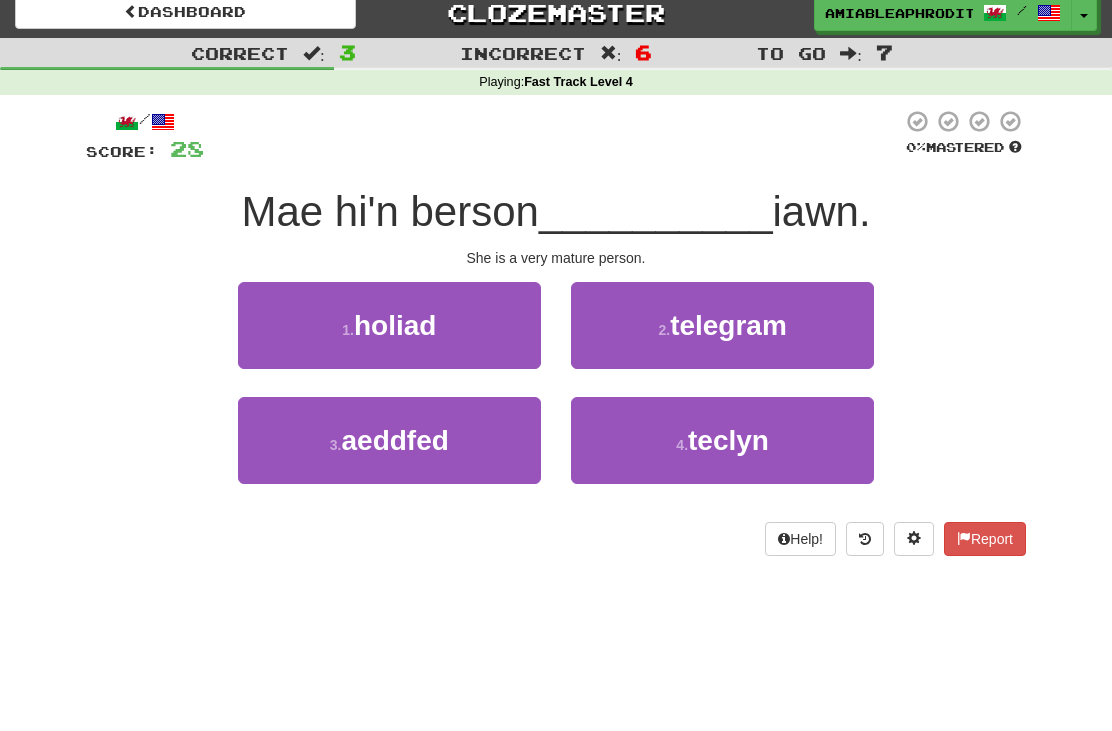click on "3 .  aeddfed" at bounding box center [389, 440] 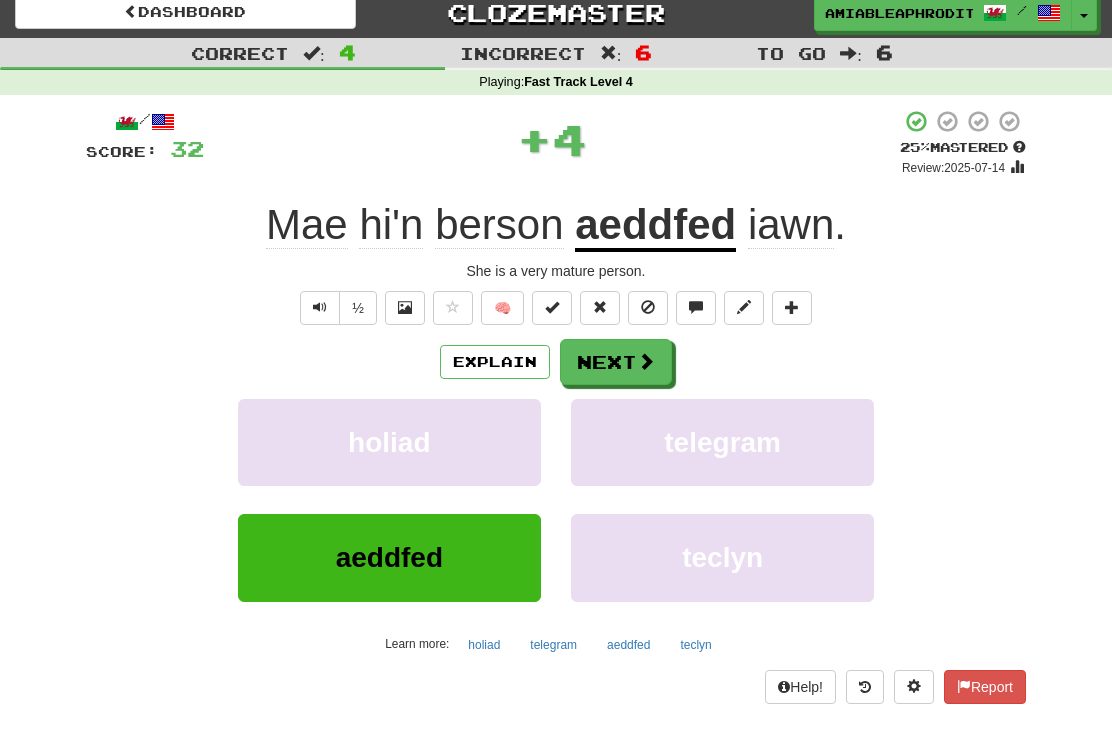 click at bounding box center (646, 361) 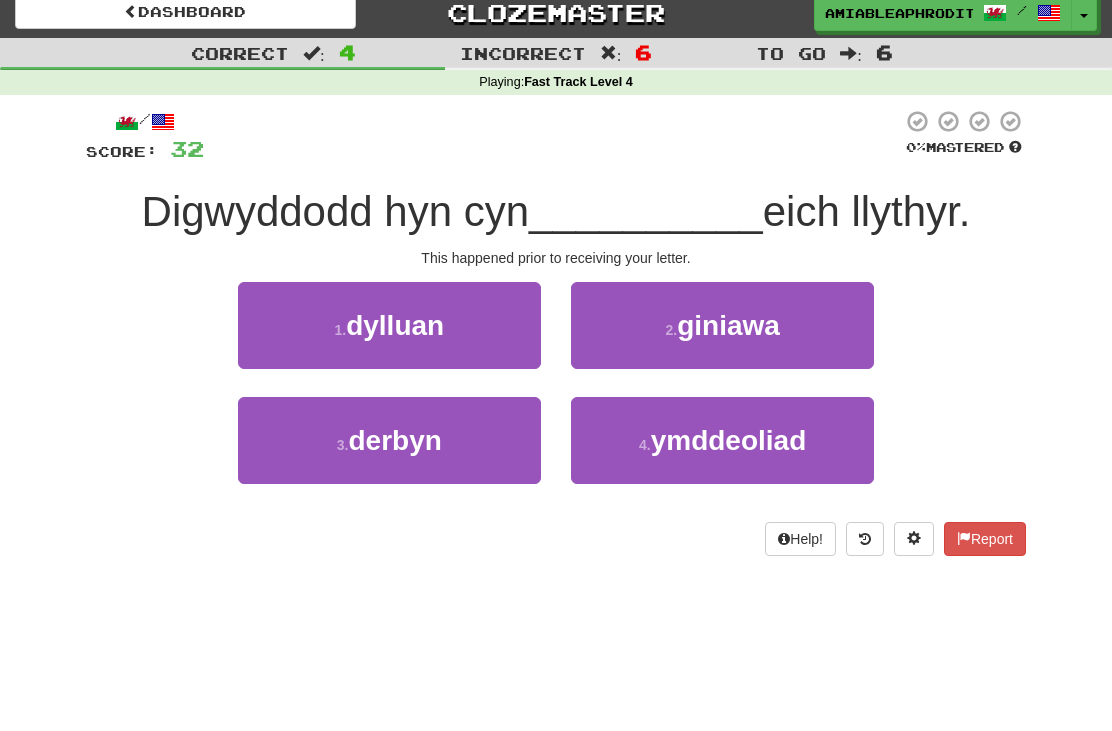 click on "4 .  ymddeoliad" at bounding box center [722, 440] 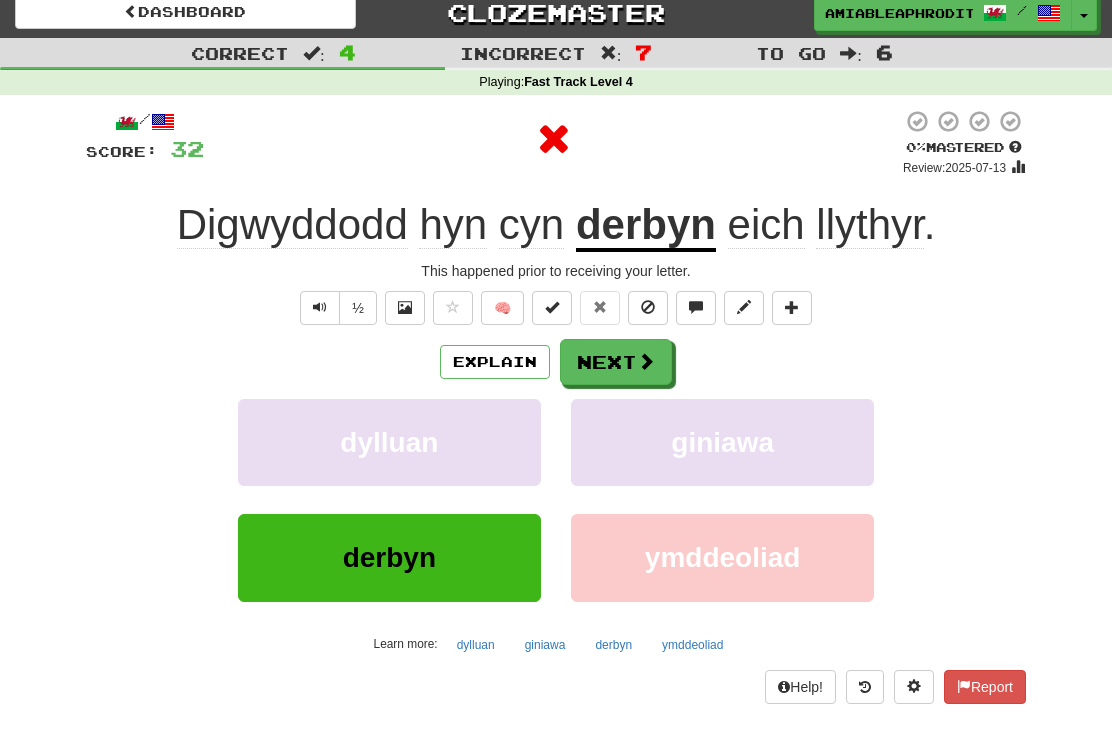 click on "Next" at bounding box center (616, 362) 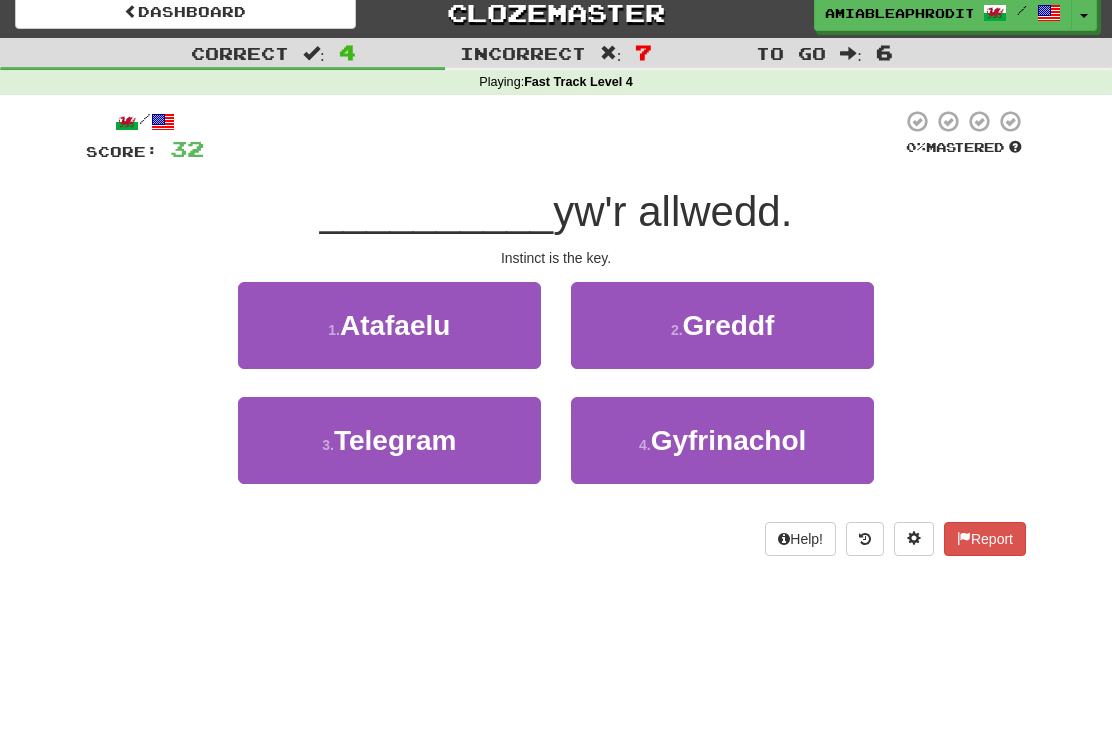 click on "2 .  Greddf" at bounding box center [722, 325] 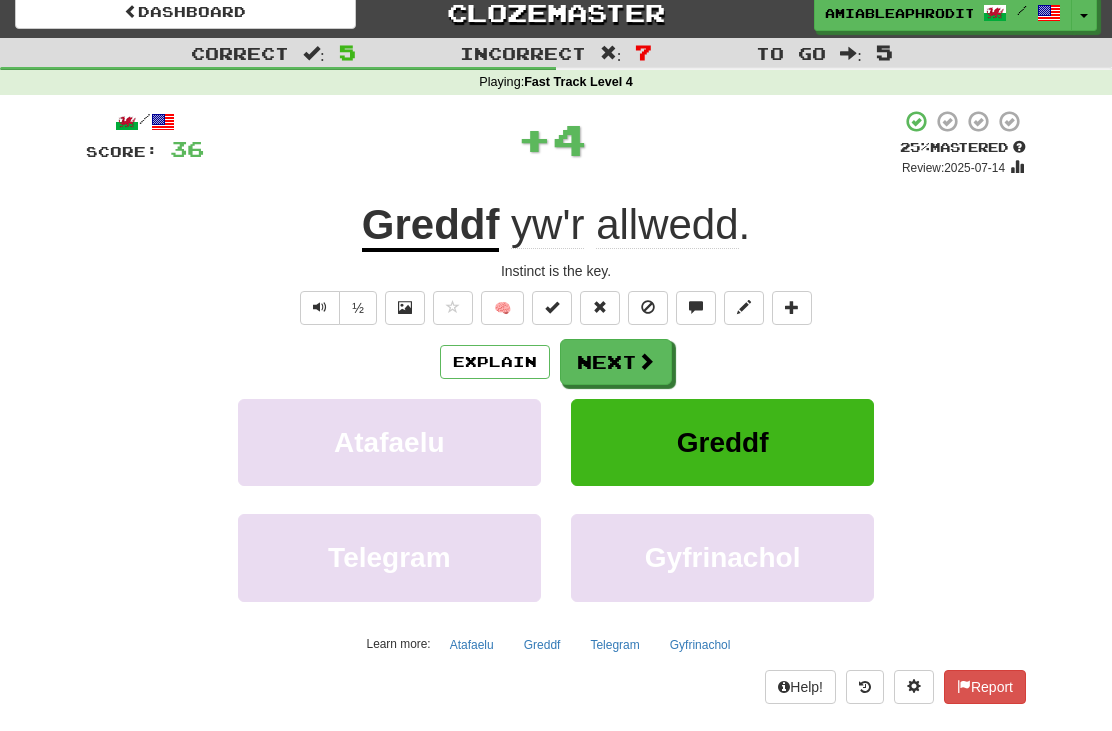 click on "Next" at bounding box center [616, 362] 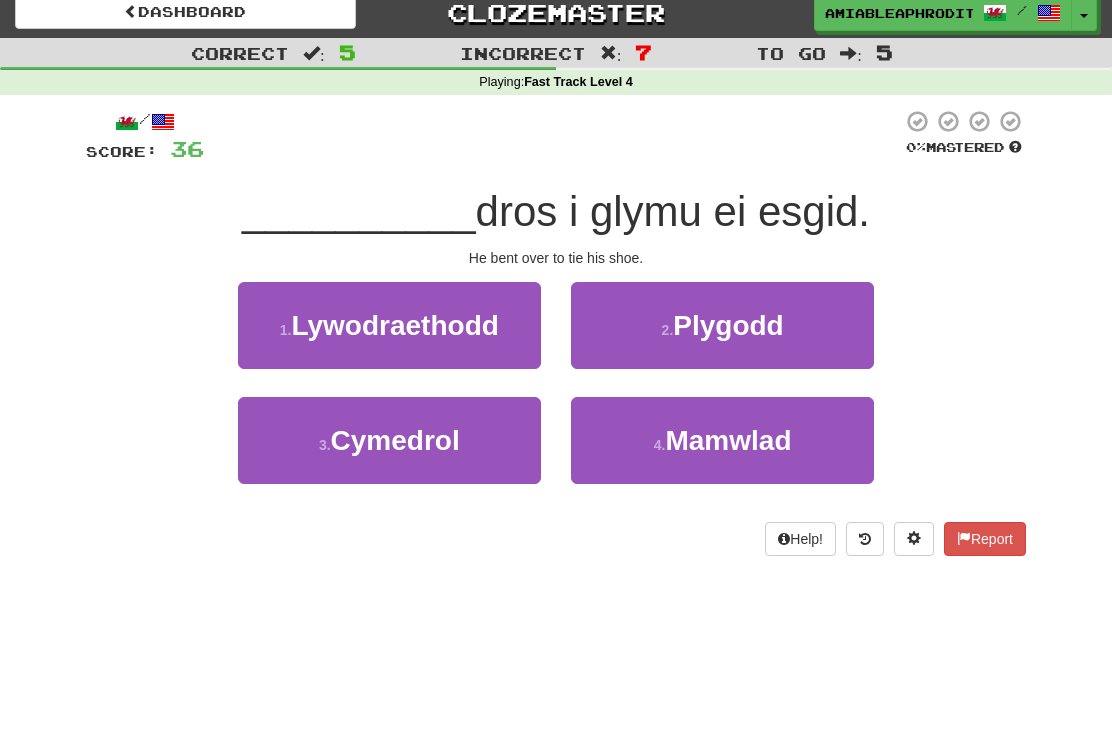 click on "Mamwlad" at bounding box center (728, 440) 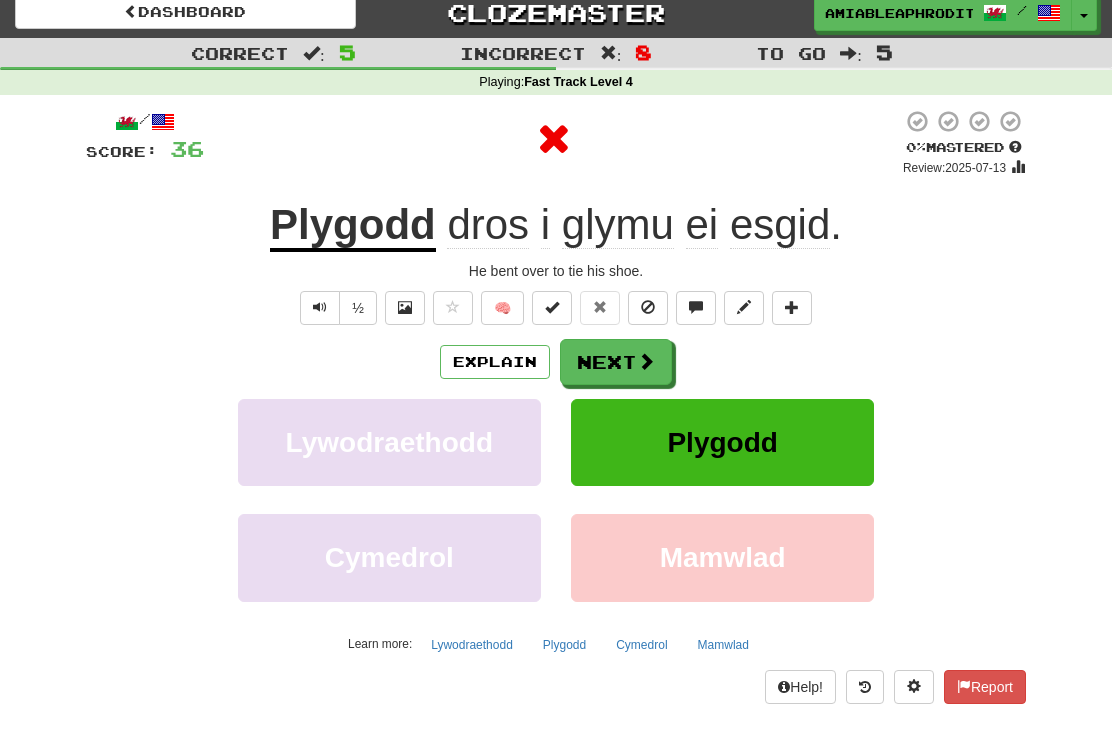 click on "Next" at bounding box center (616, 362) 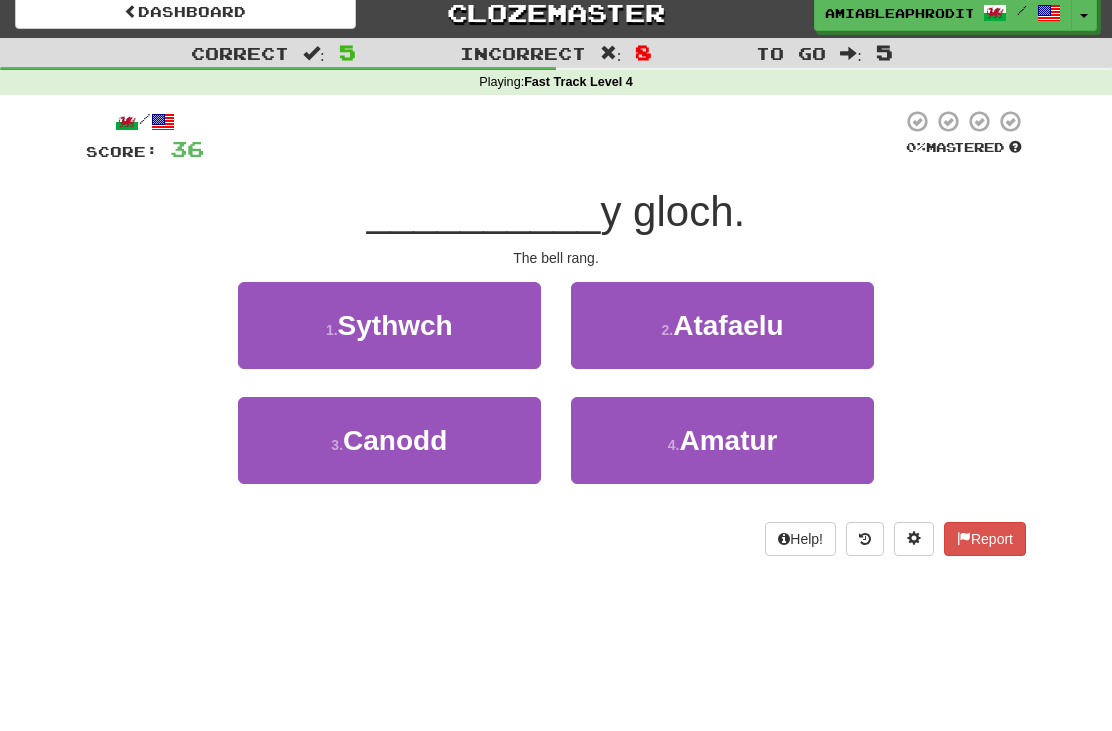 click on "1 .  Sythwch" at bounding box center (389, 325) 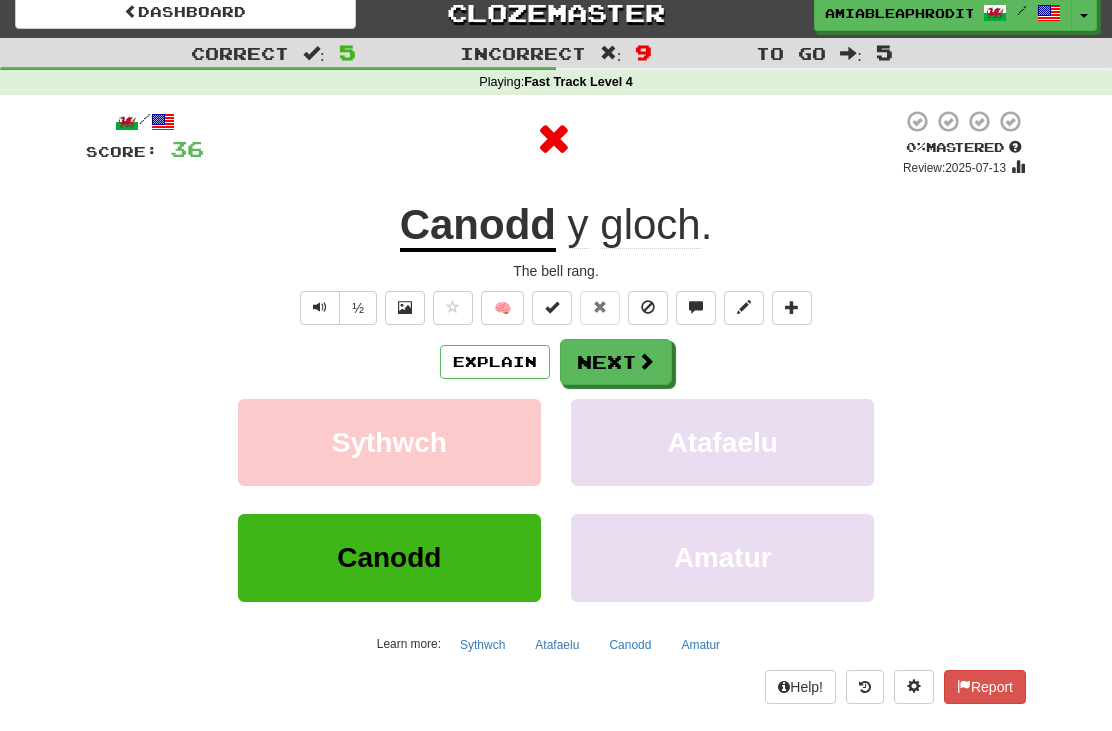 click on "Next" at bounding box center [616, 362] 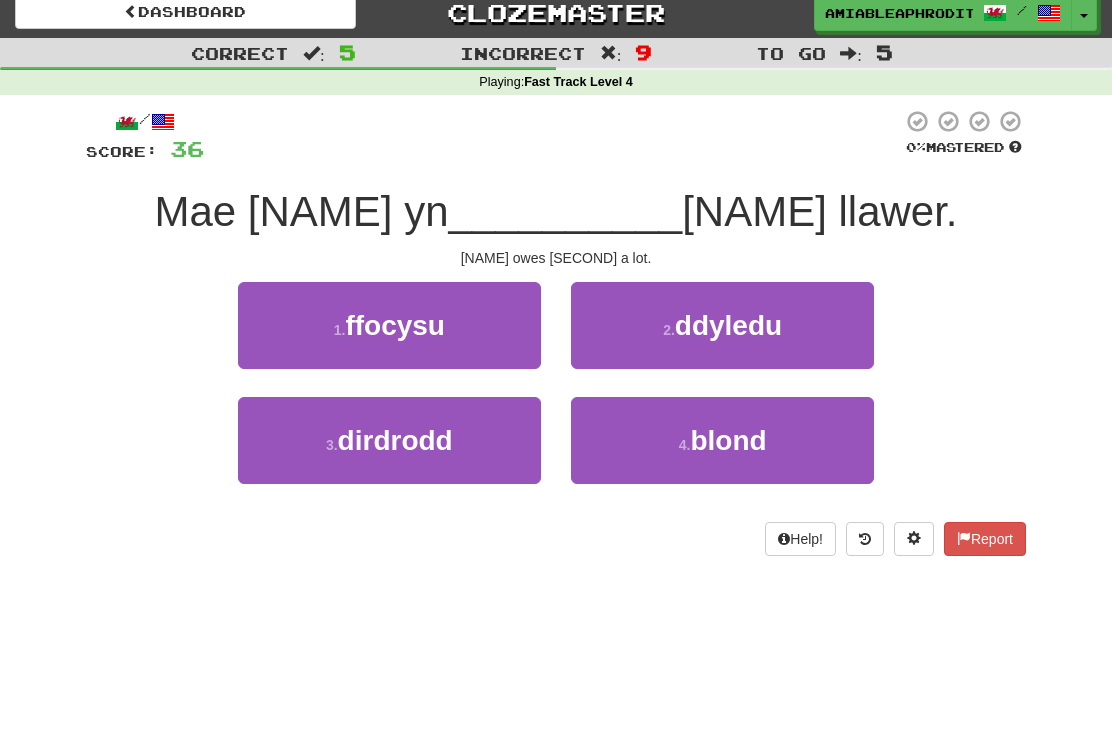 click on "1 .  ffocysu" at bounding box center (389, 325) 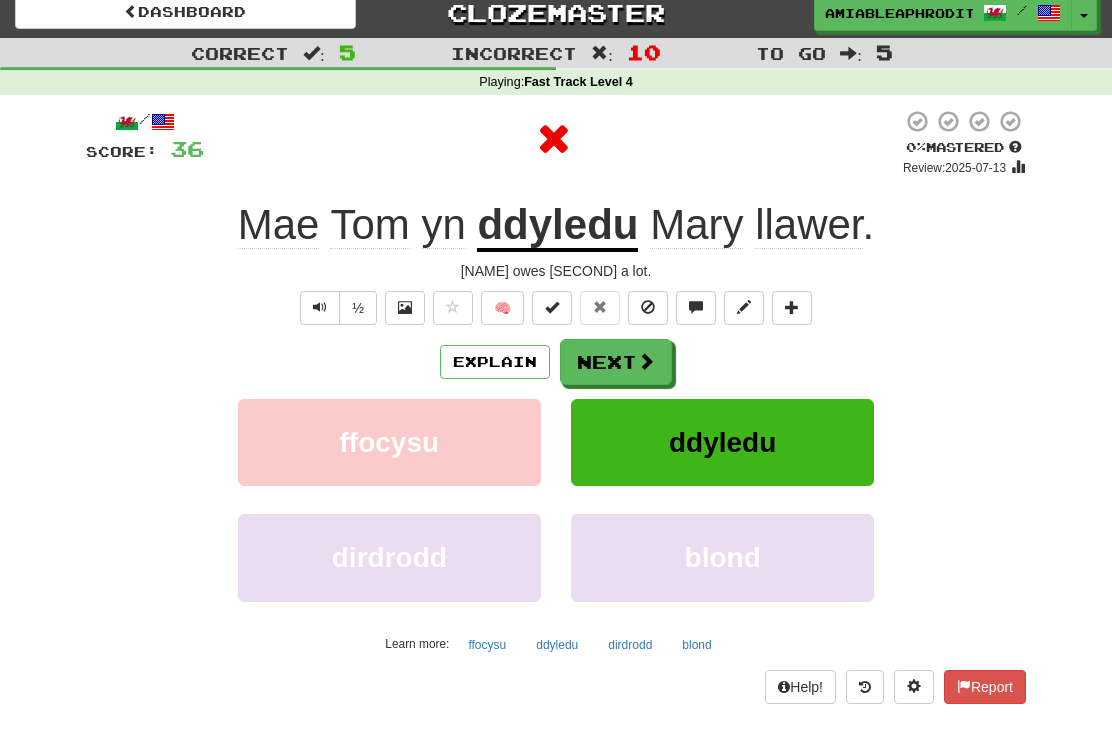 click on "Next" at bounding box center [616, 362] 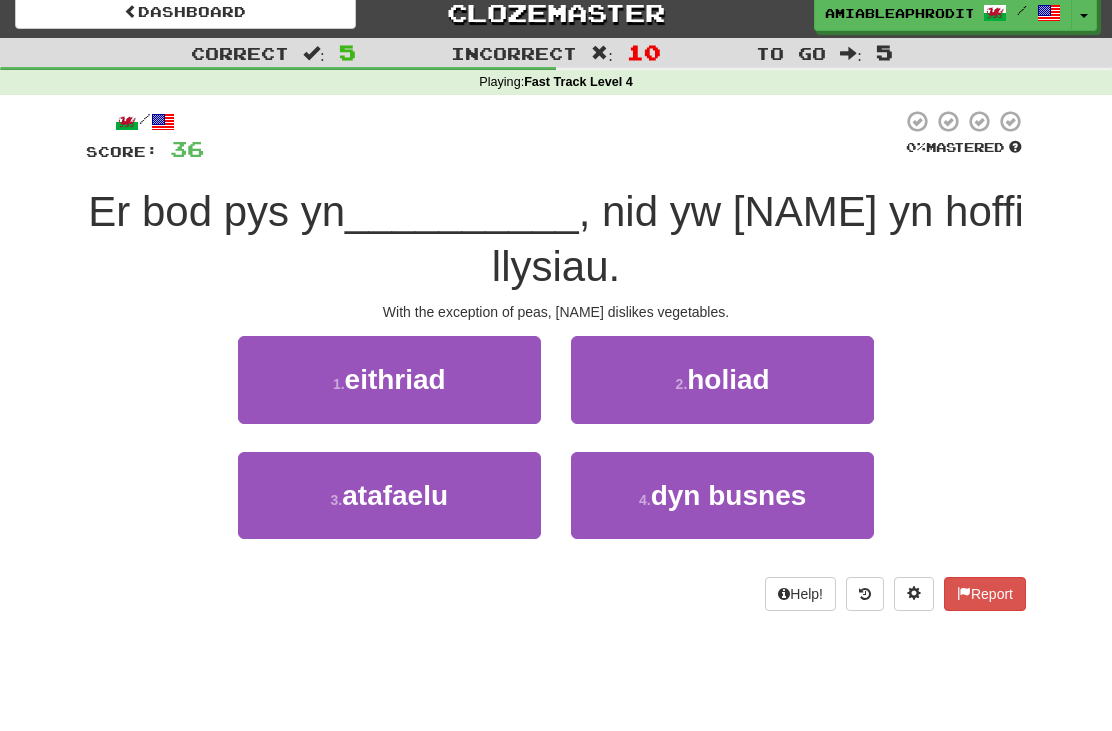 click on "2 .  holiad" at bounding box center (722, 379) 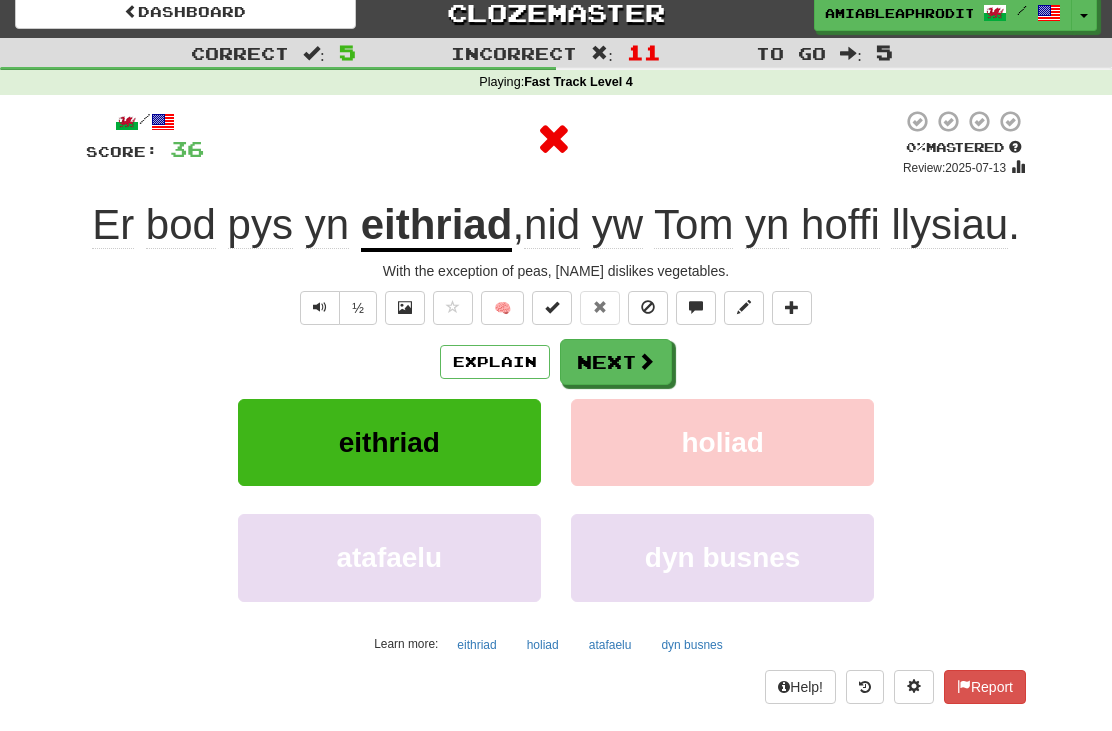 click on "Next" at bounding box center (616, 362) 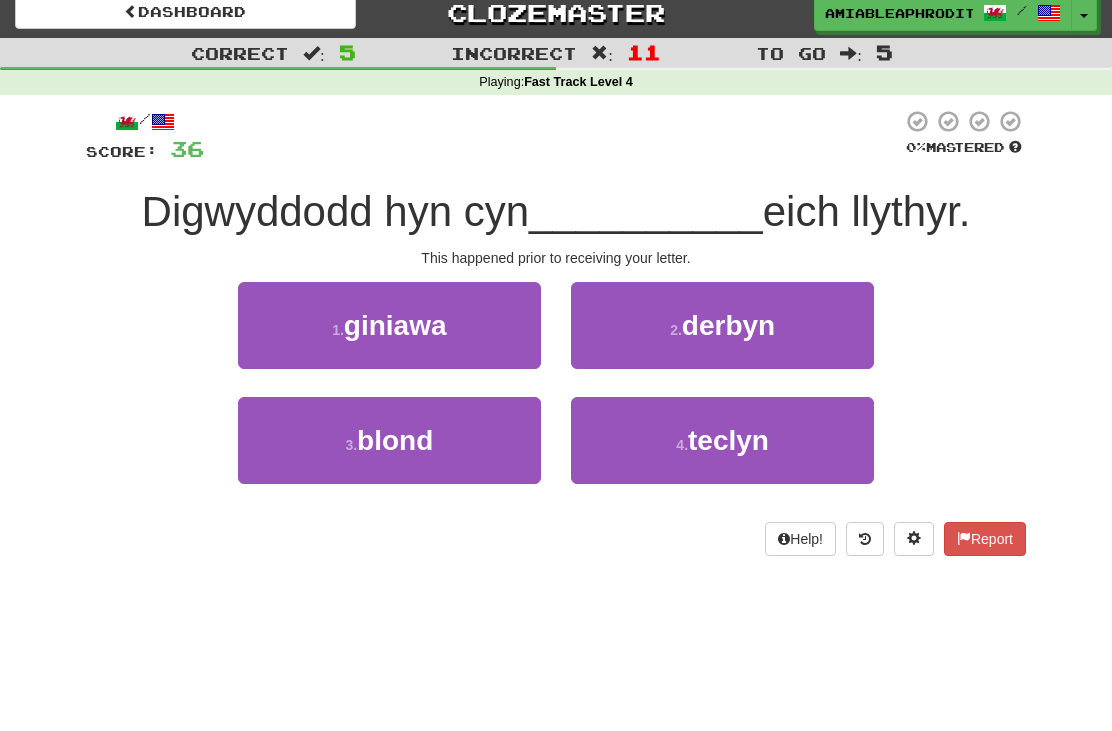 click on "derbyn" at bounding box center (728, 325) 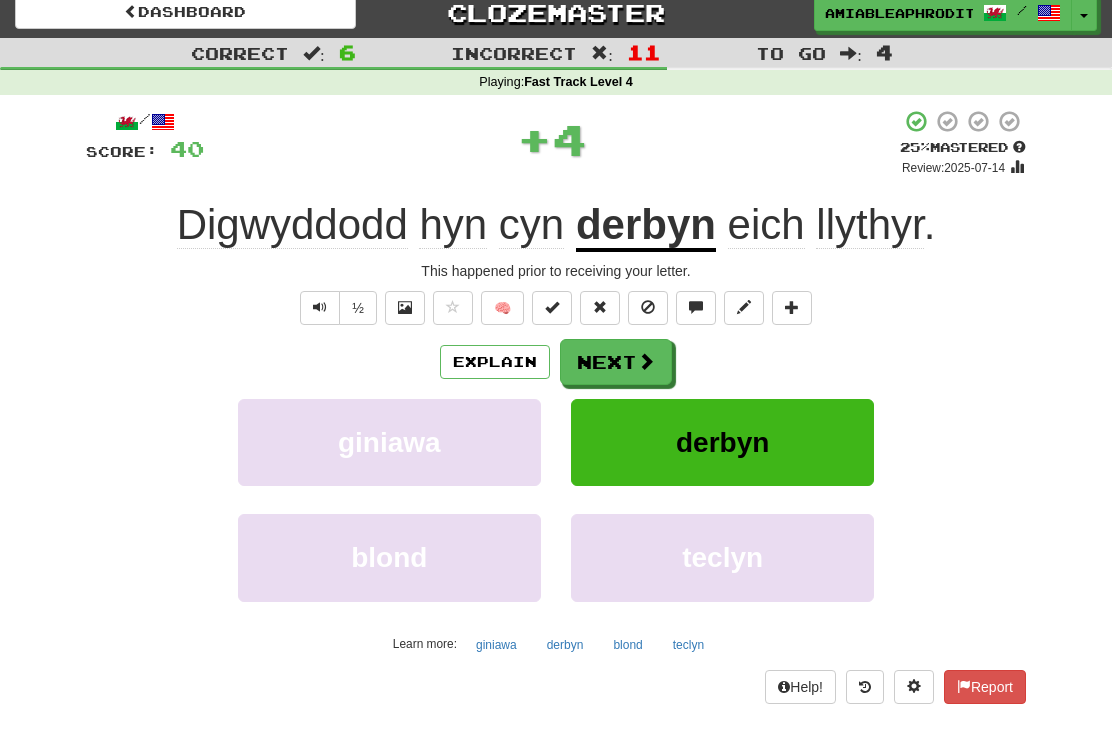 click on "Next" at bounding box center (616, 362) 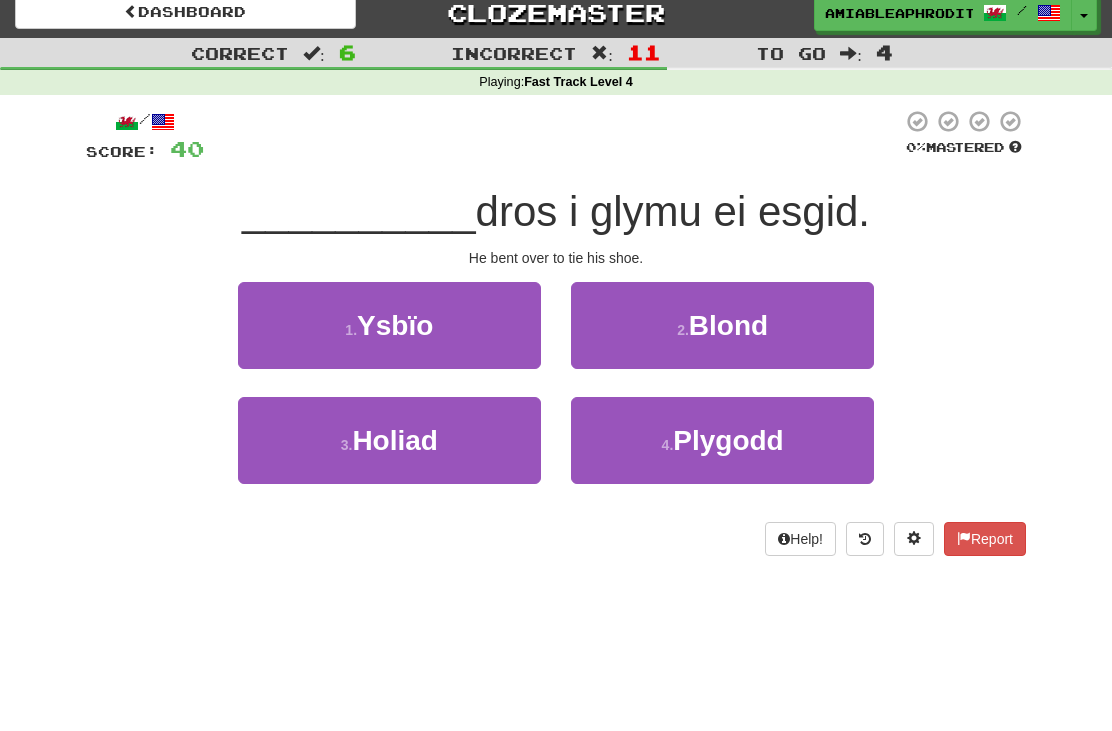 click on "4 .  Plygodd" at bounding box center (722, 440) 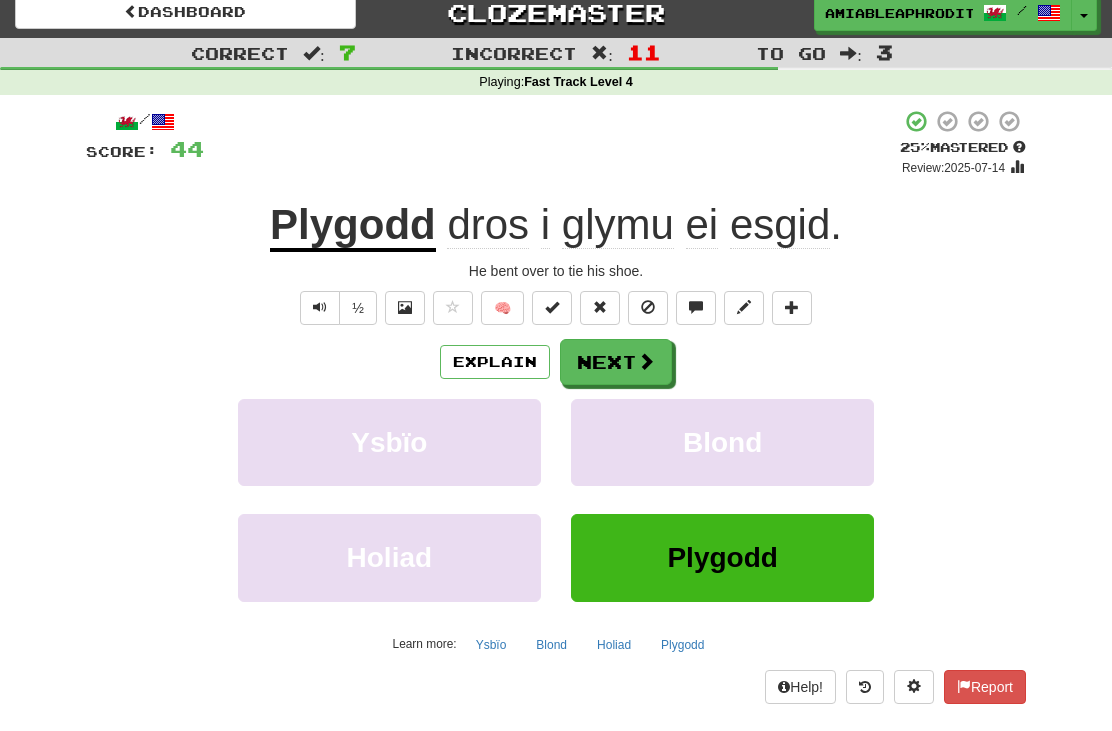 click at bounding box center [646, 361] 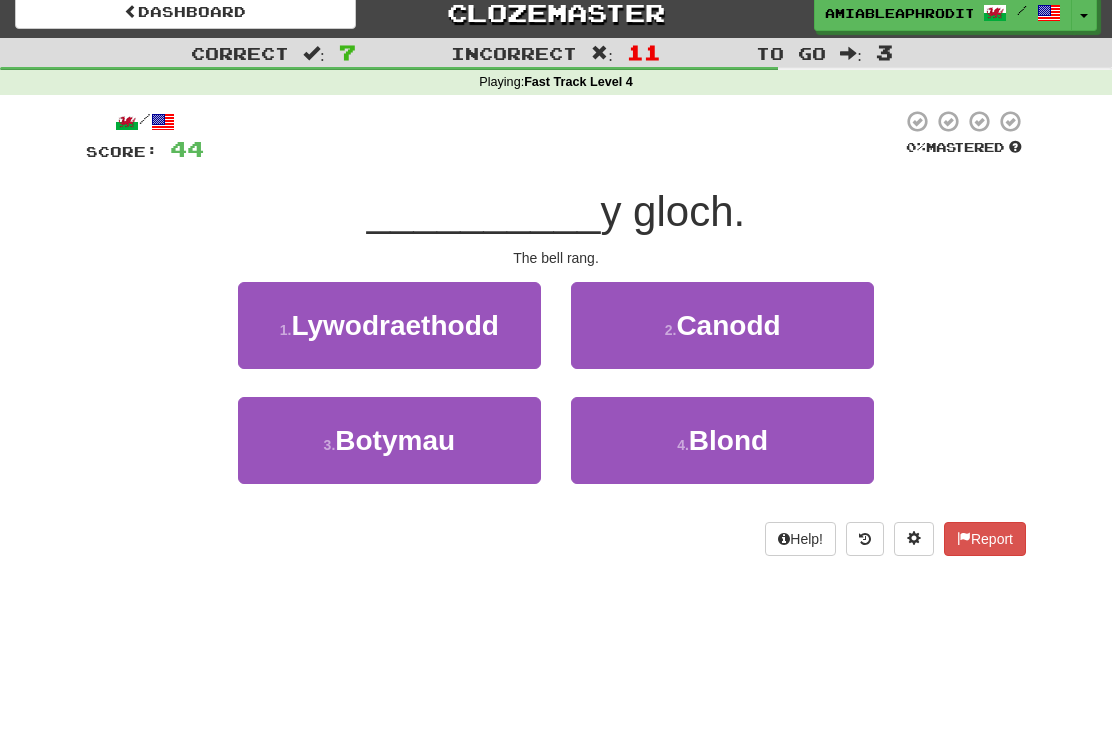 click on "Canodd" at bounding box center [728, 325] 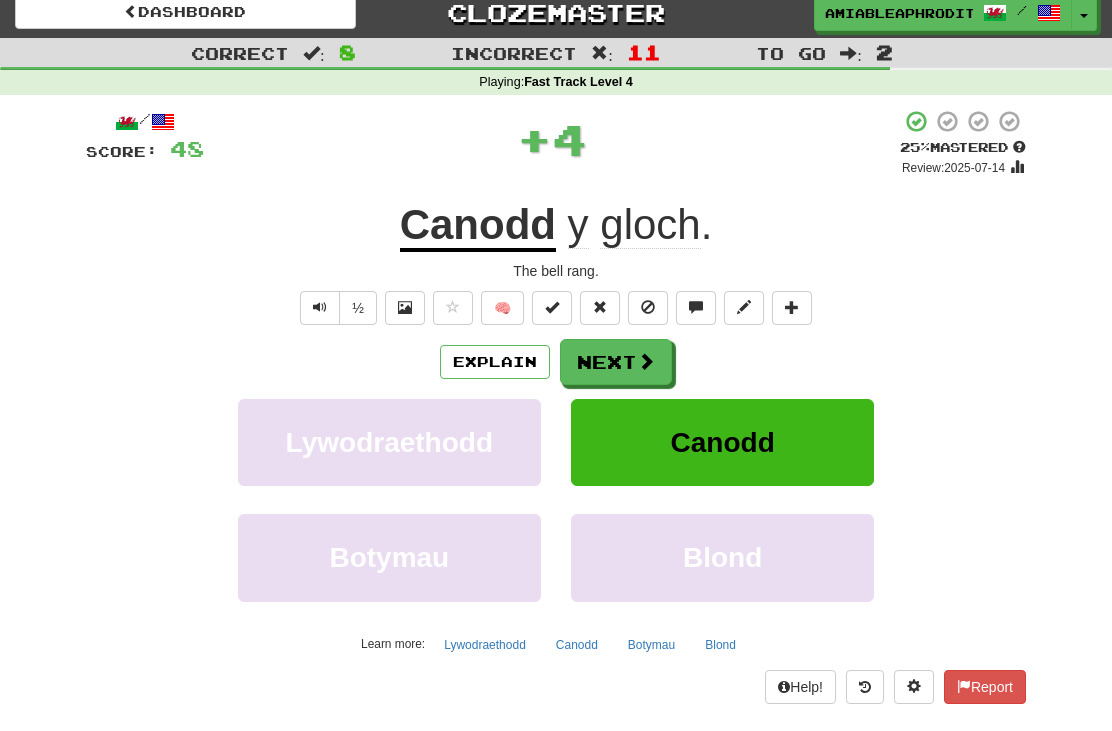 click on "Next" at bounding box center (616, 362) 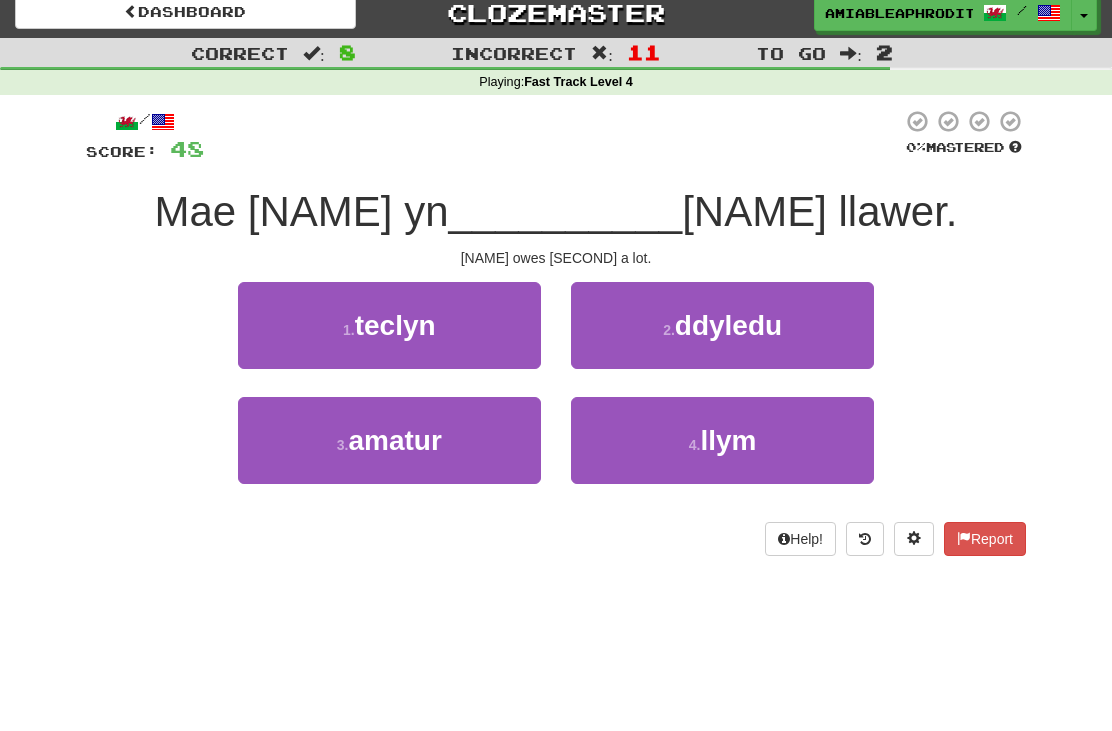 click on "2 .  ddyledu" at bounding box center [722, 325] 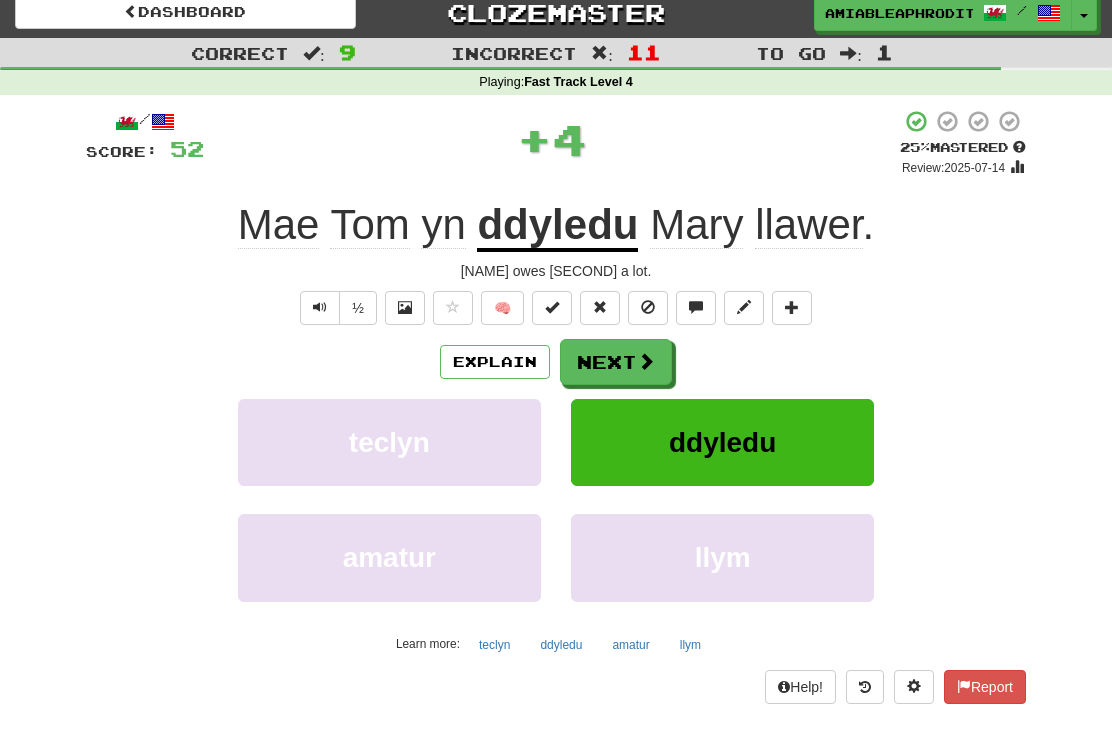 click on "Next" at bounding box center [616, 362] 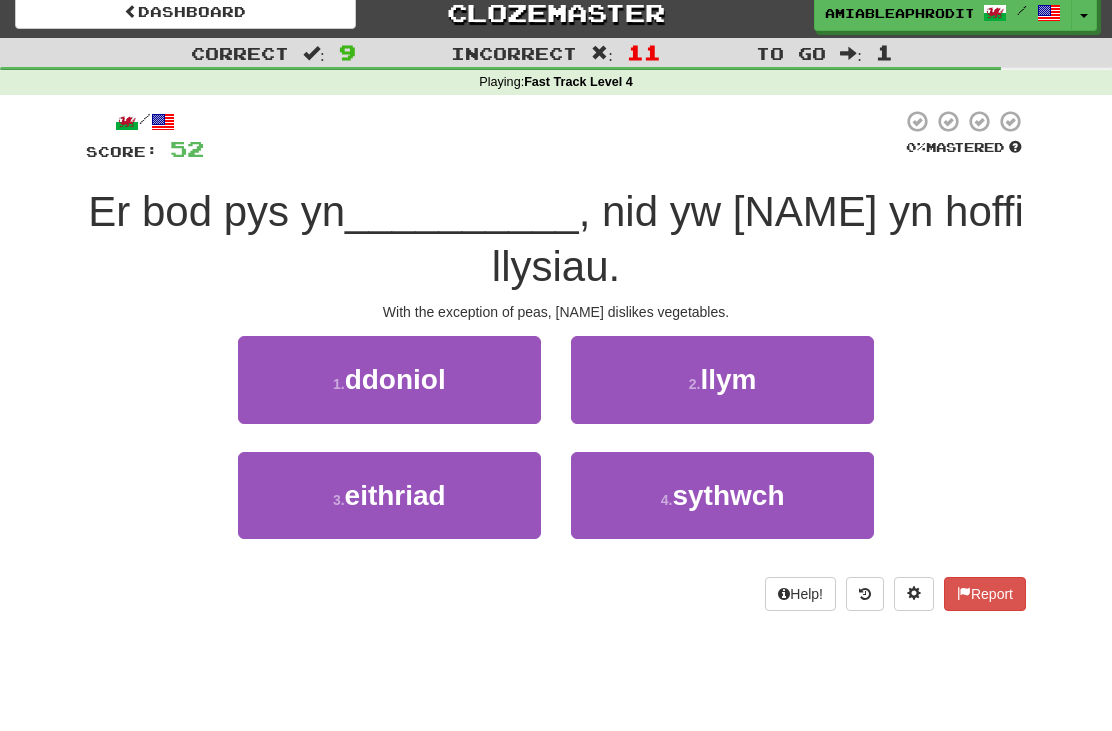 click on "3 .  eithriad" at bounding box center (389, 495) 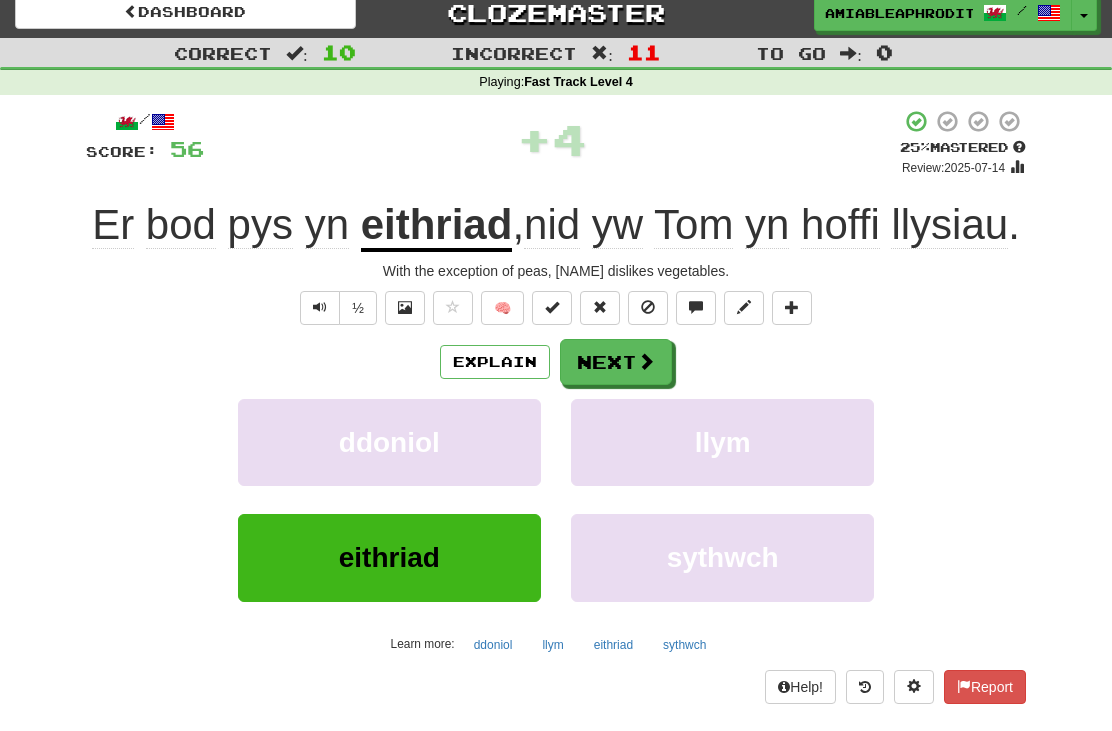click at bounding box center (646, 361) 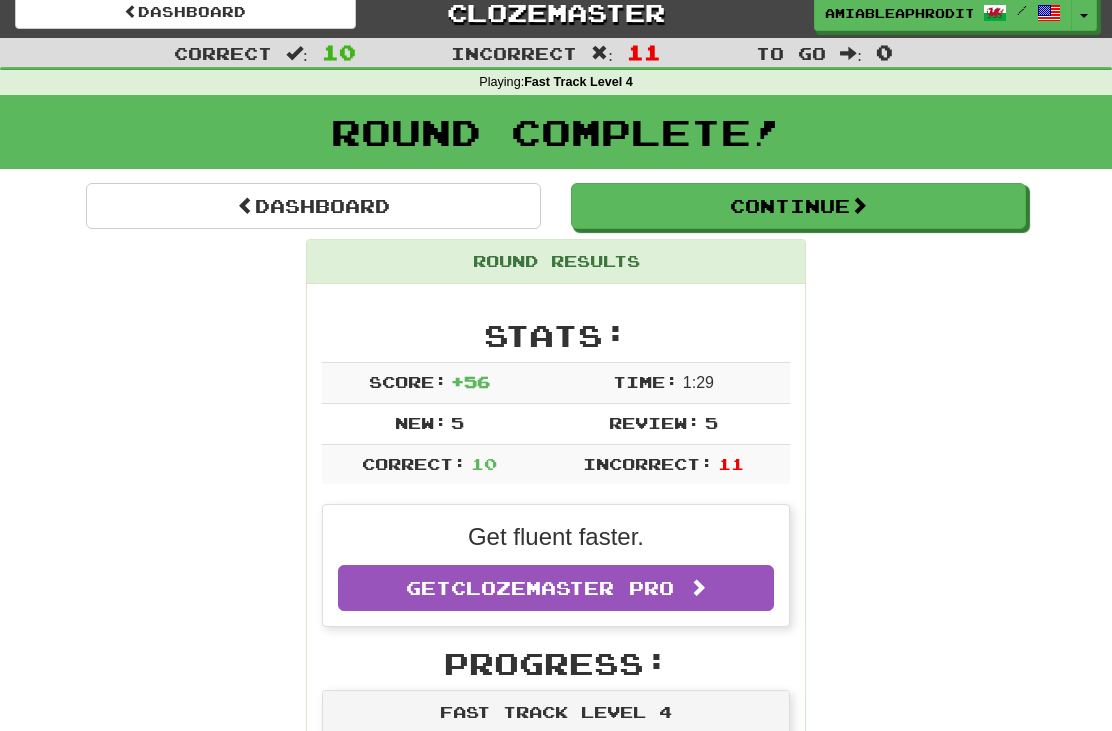 click on "Dashboard" at bounding box center (313, 206) 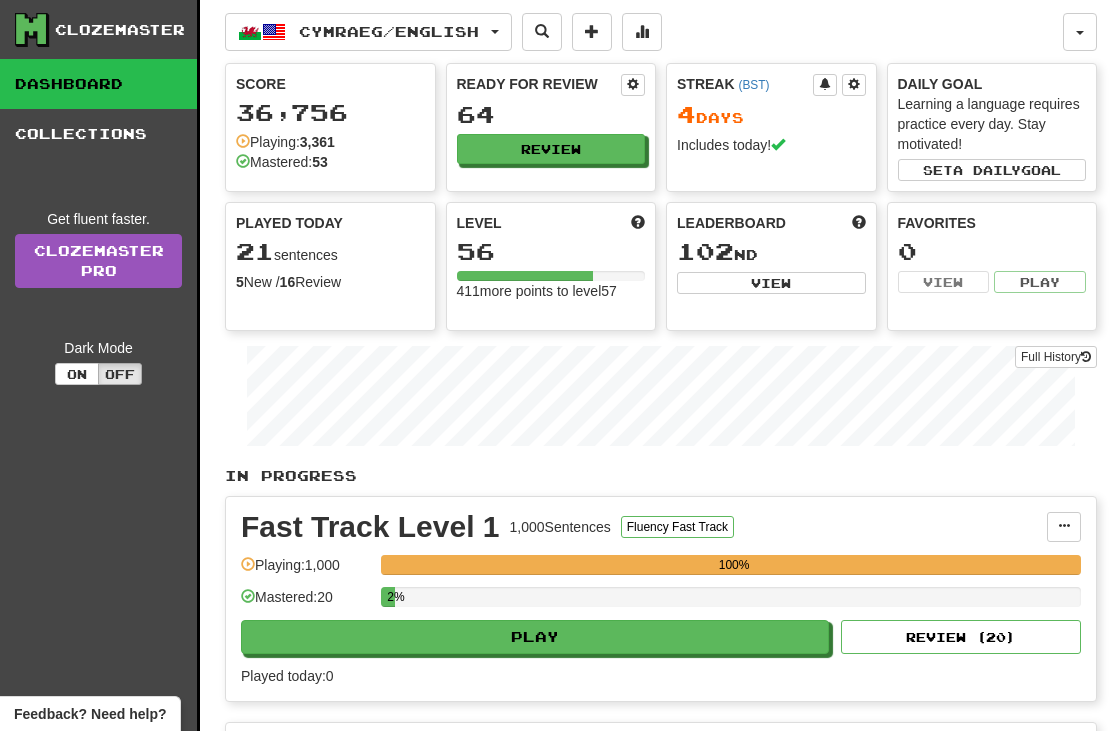 scroll, scrollTop: 0, scrollLeft: 0, axis: both 